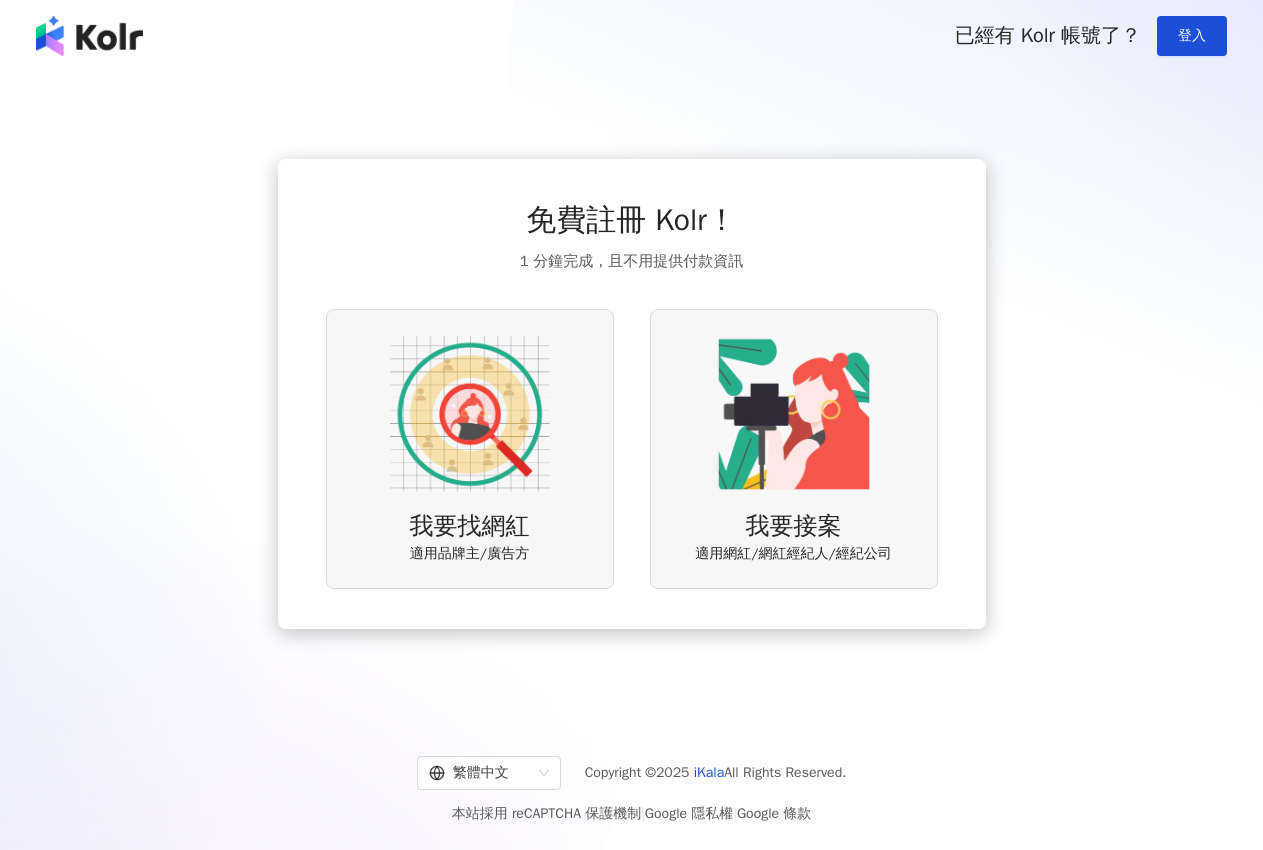 scroll, scrollTop: 0, scrollLeft: 0, axis: both 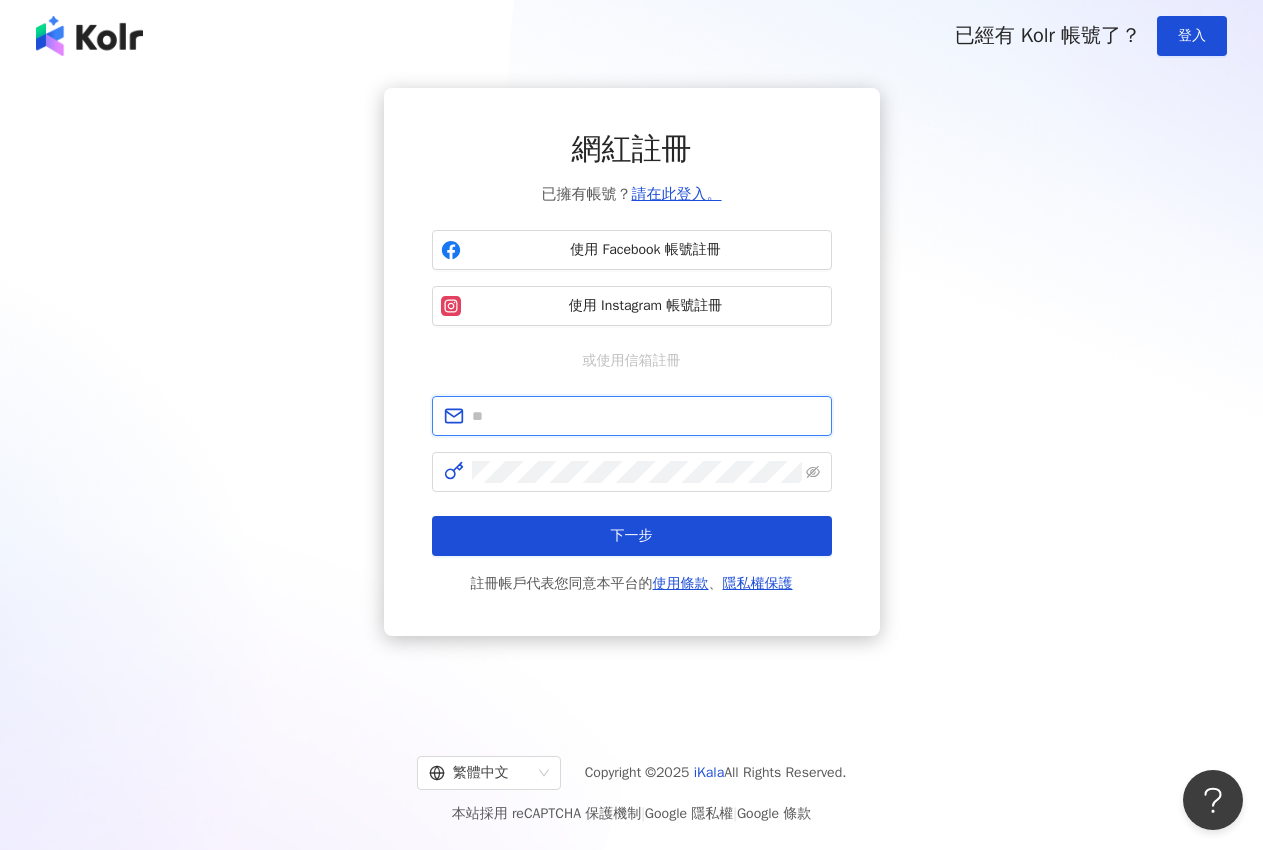 click at bounding box center (646, 416) 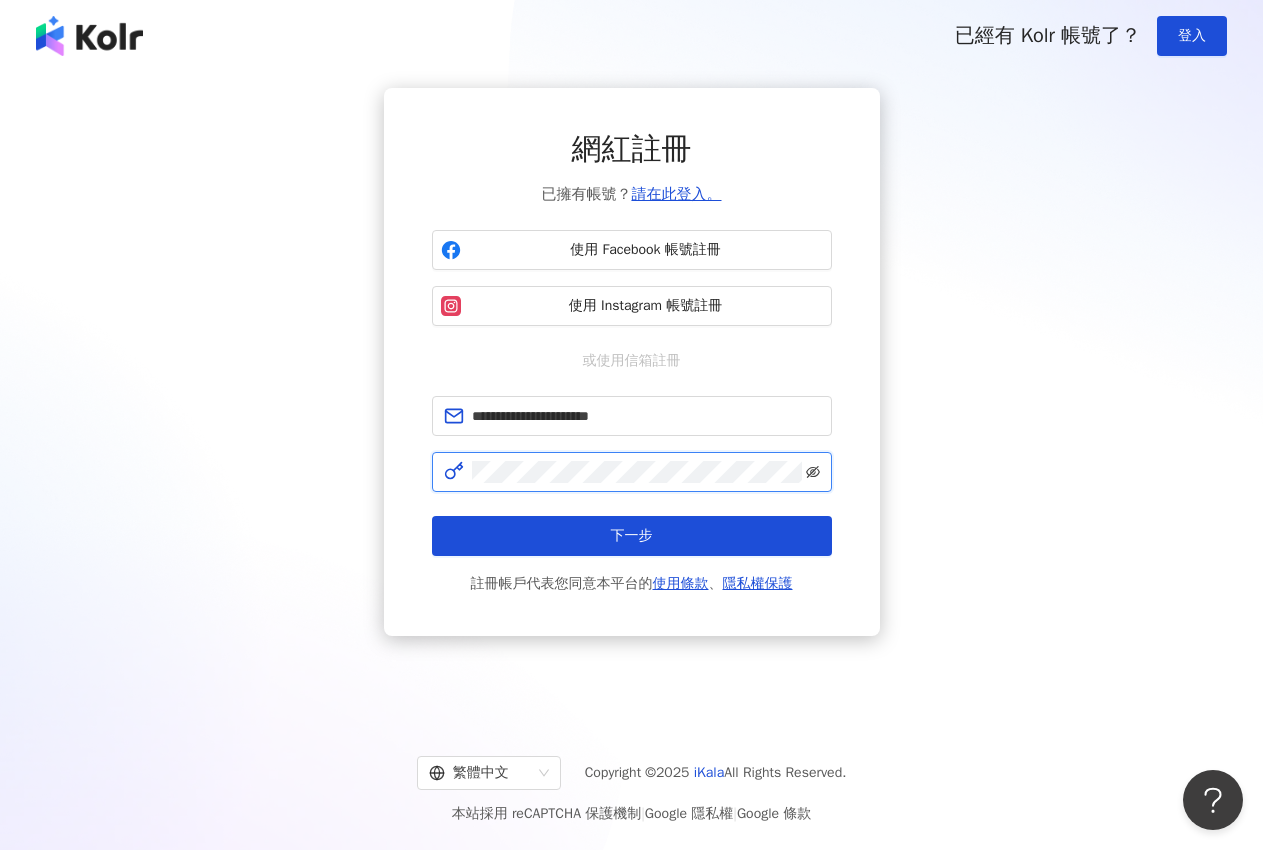 click 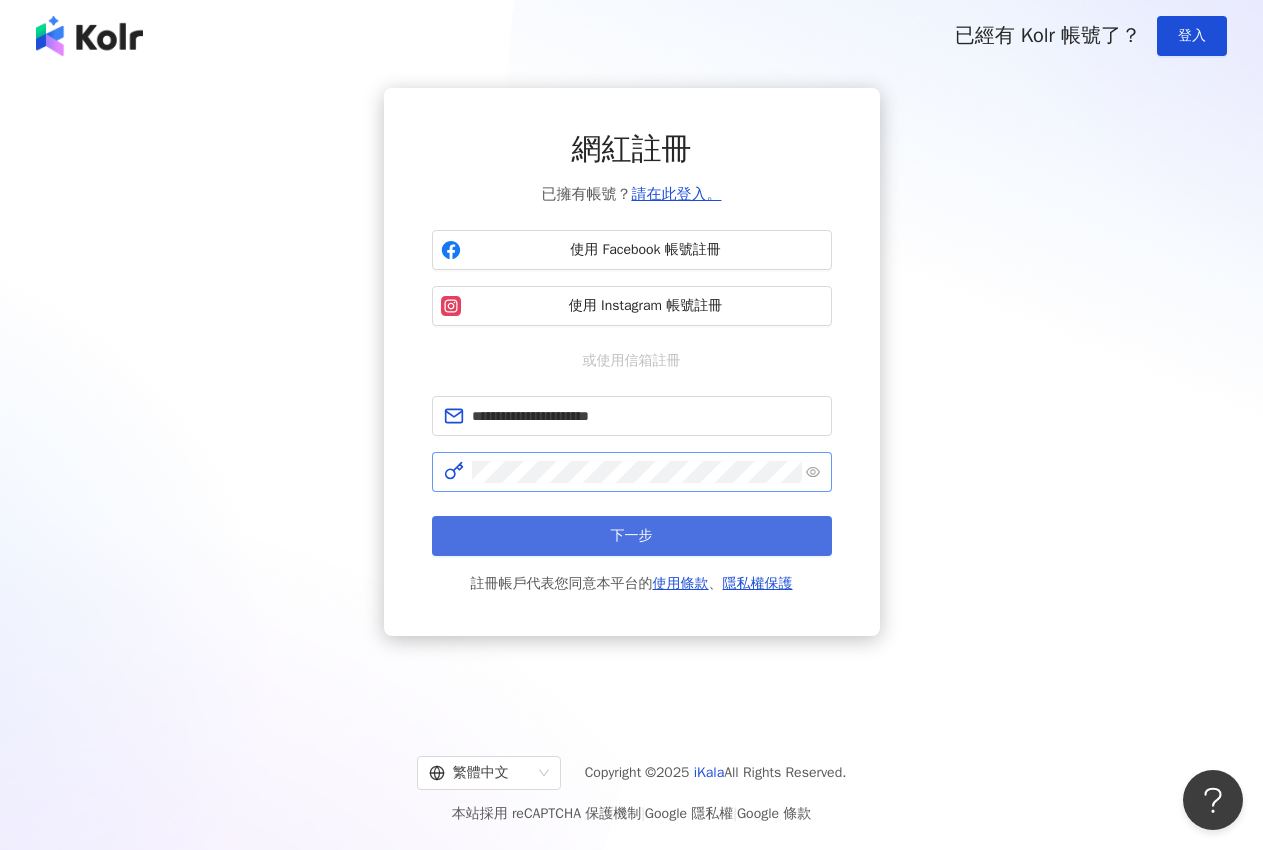 click on "下一步" at bounding box center (632, 536) 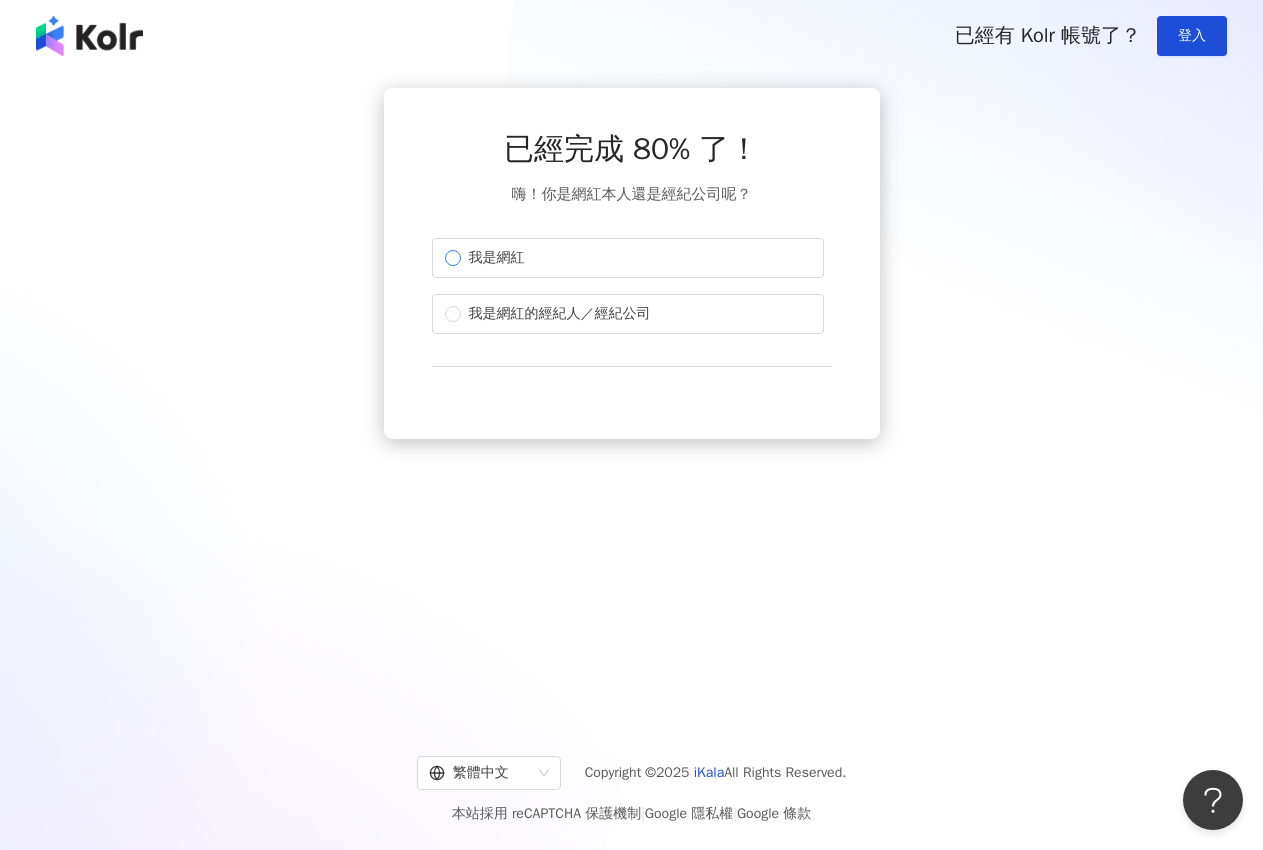 click on "我是網紅" at bounding box center (628, 258) 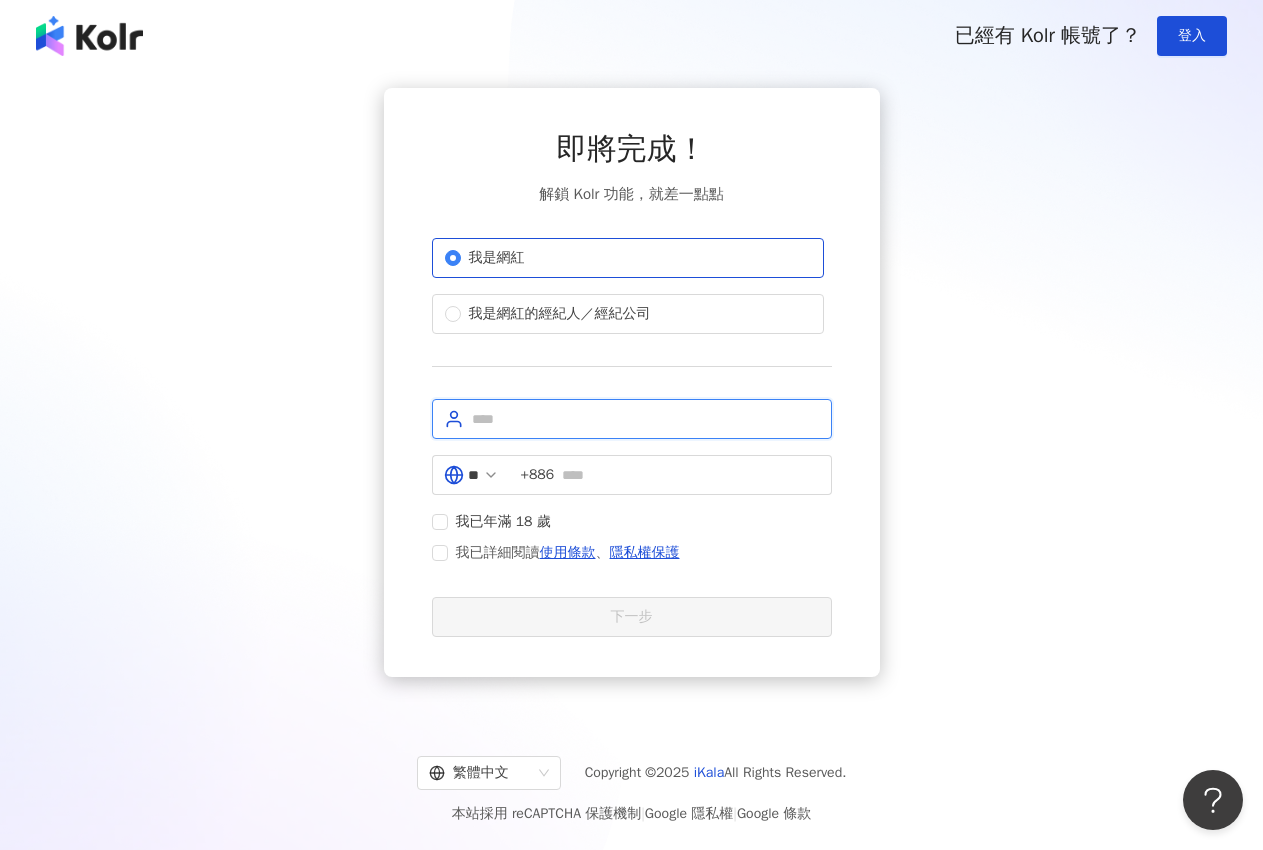 click at bounding box center (646, 419) 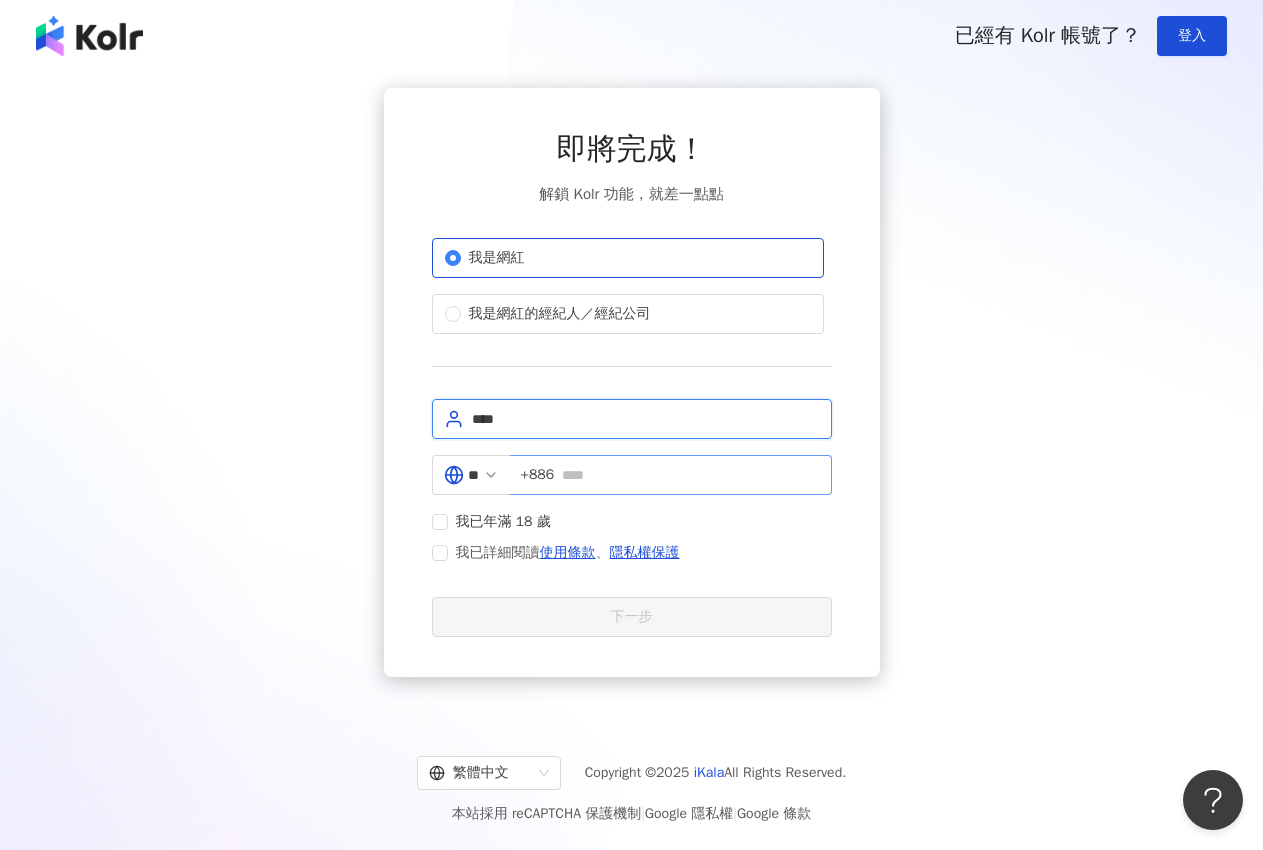 type on "****" 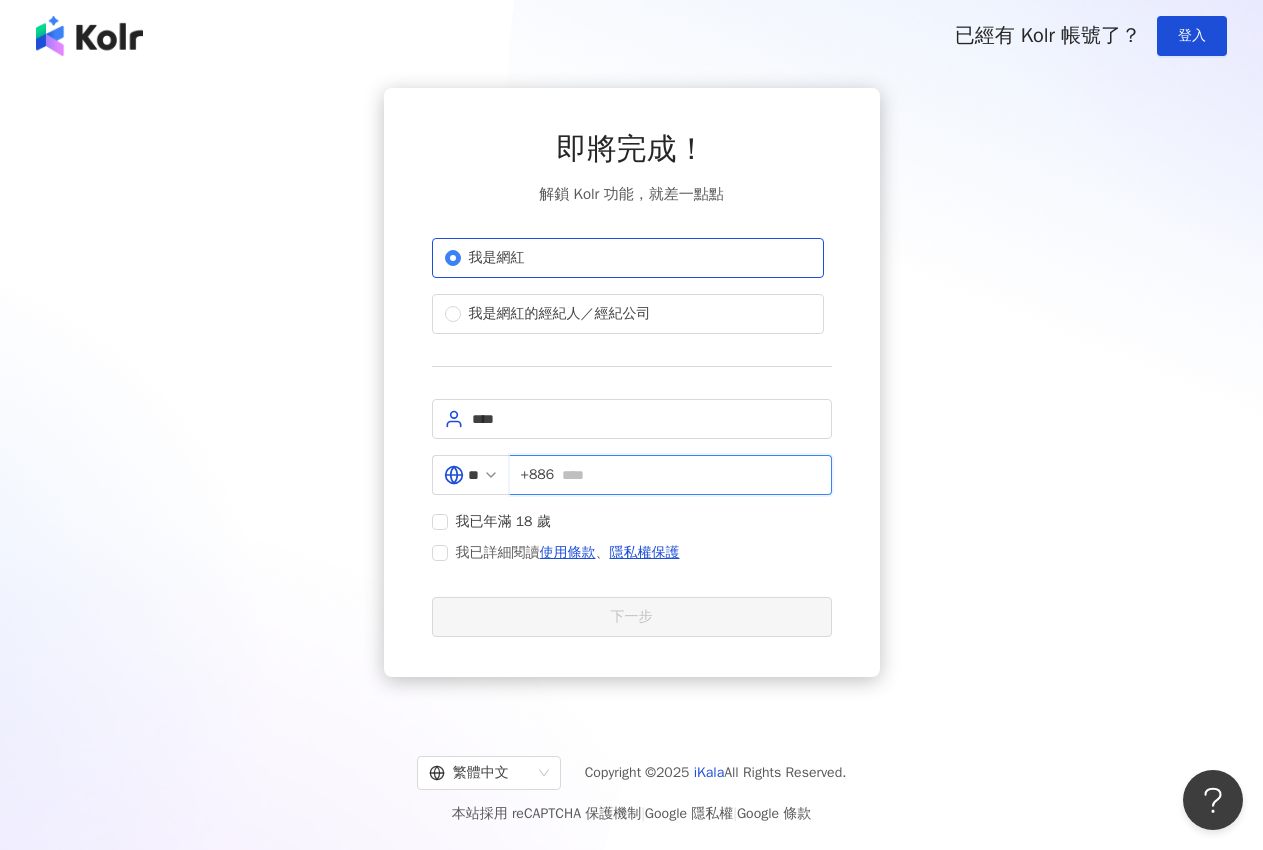 click at bounding box center (690, 475) 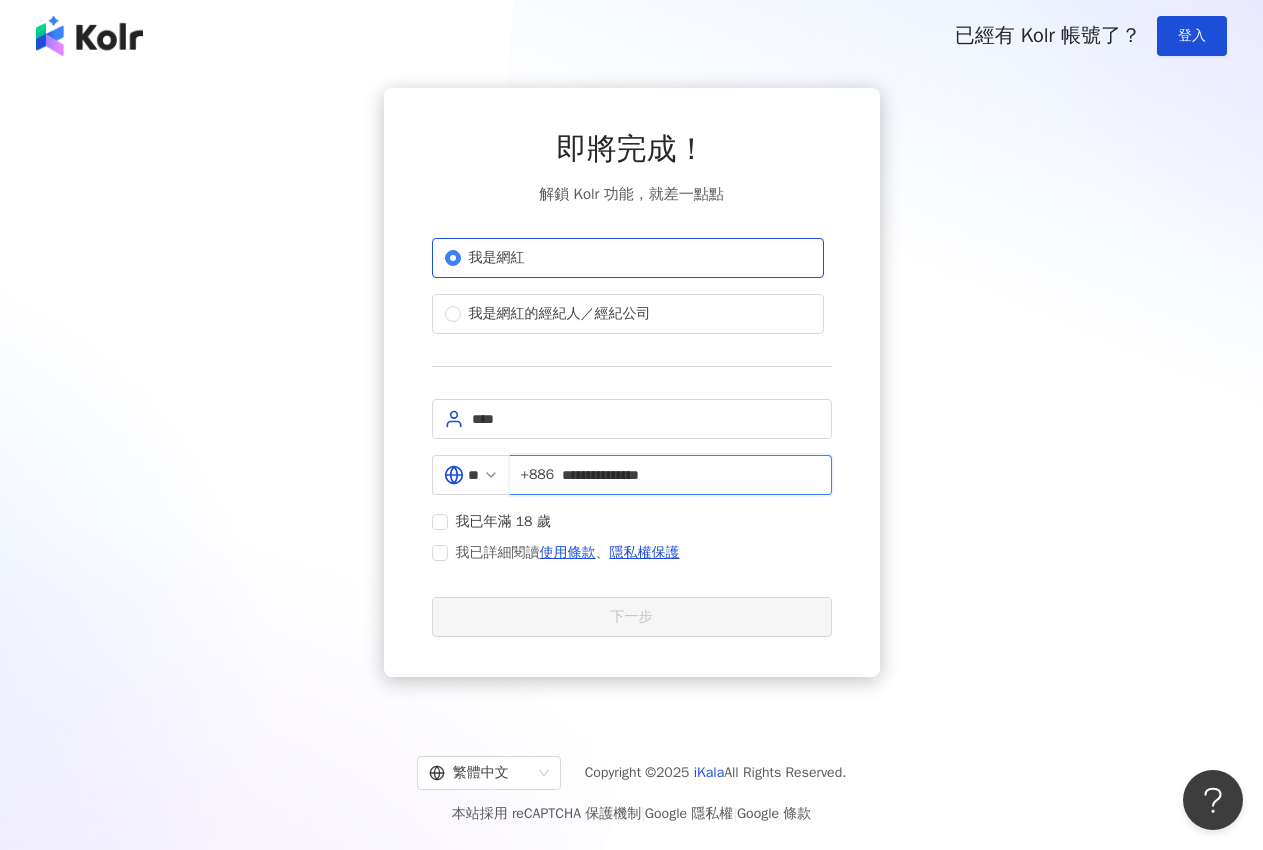 click on "**********" at bounding box center [690, 475] 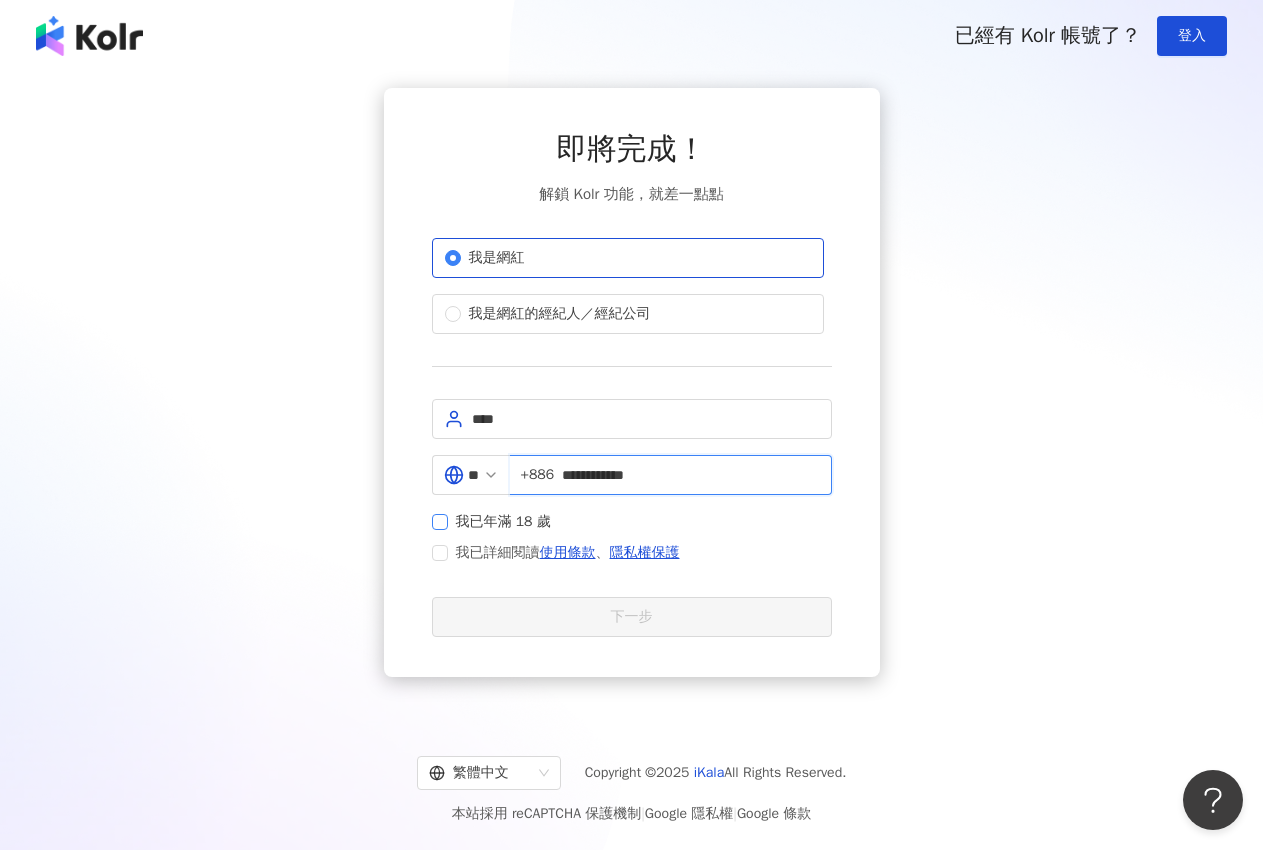 type on "**********" 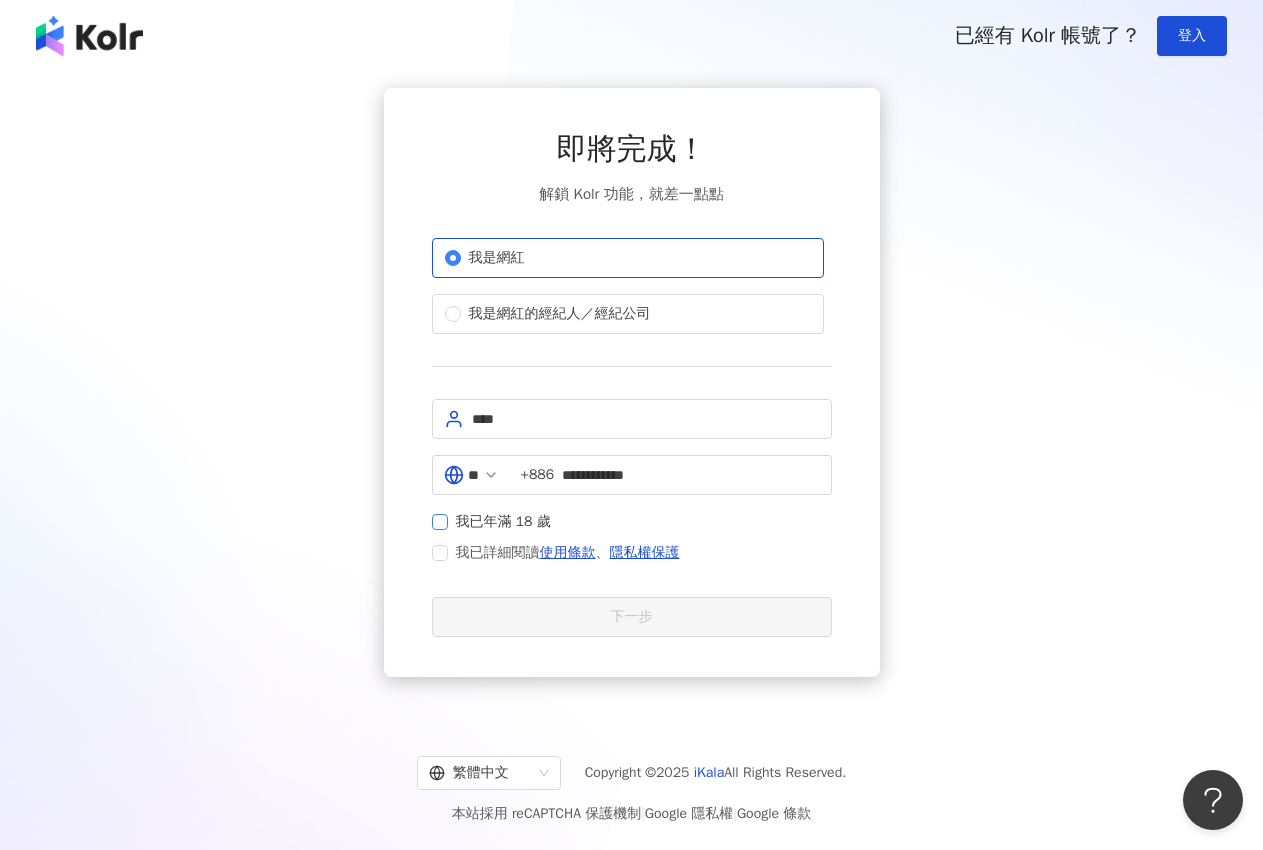 click on "我已年滿 18 歲" at bounding box center [503, 522] 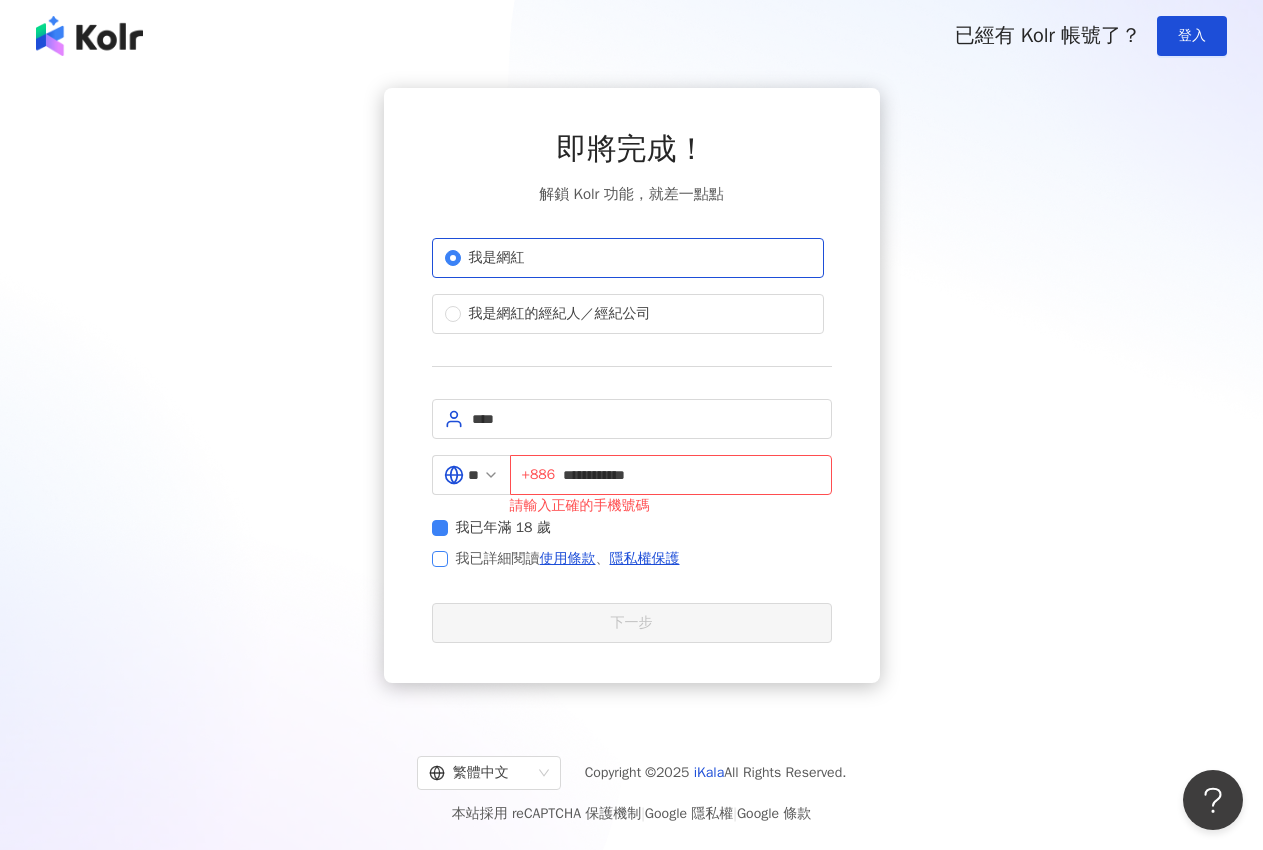 click on "我已詳細閱讀 使用條款 、 隱私權保護" at bounding box center [568, 559] 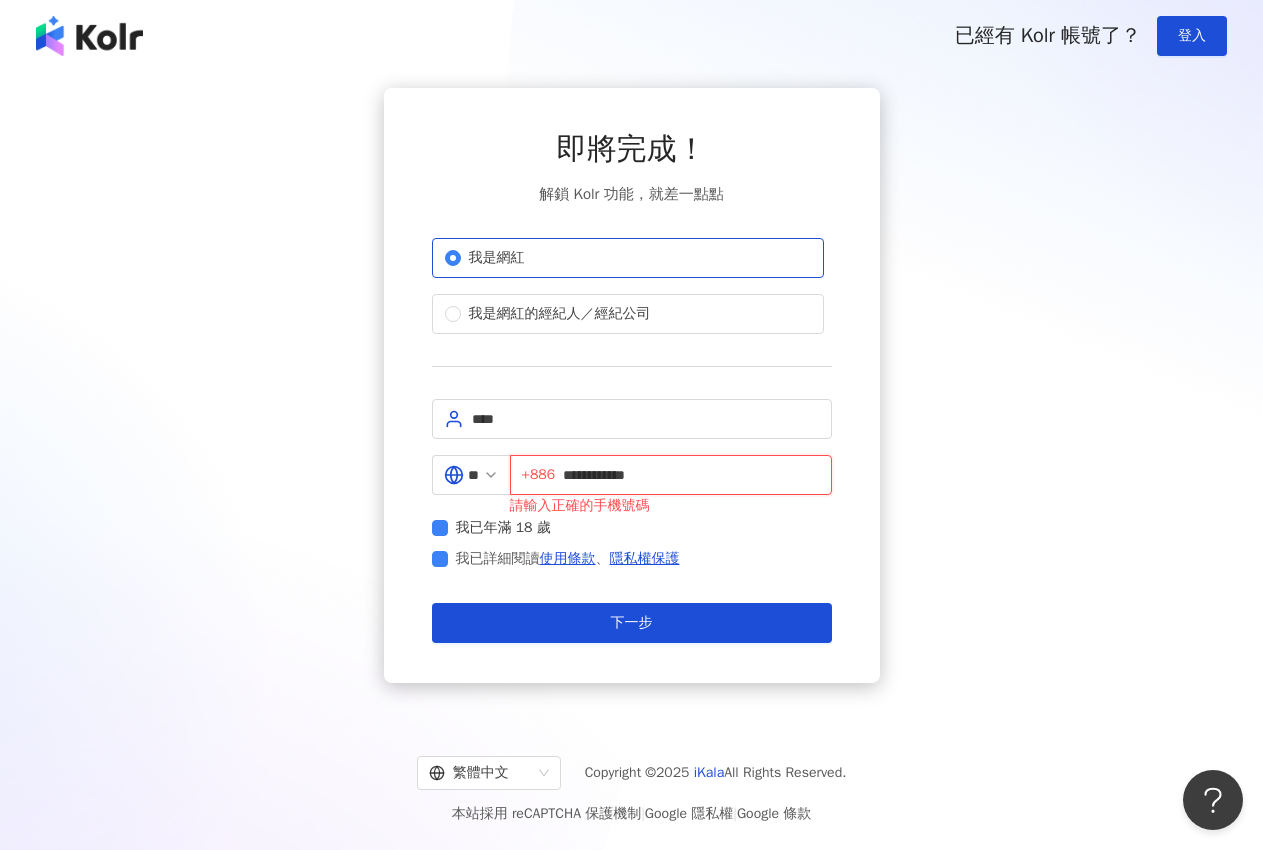 drag, startPoint x: 692, startPoint y: 478, endPoint x: 577, endPoint y: 475, distance: 115.03912 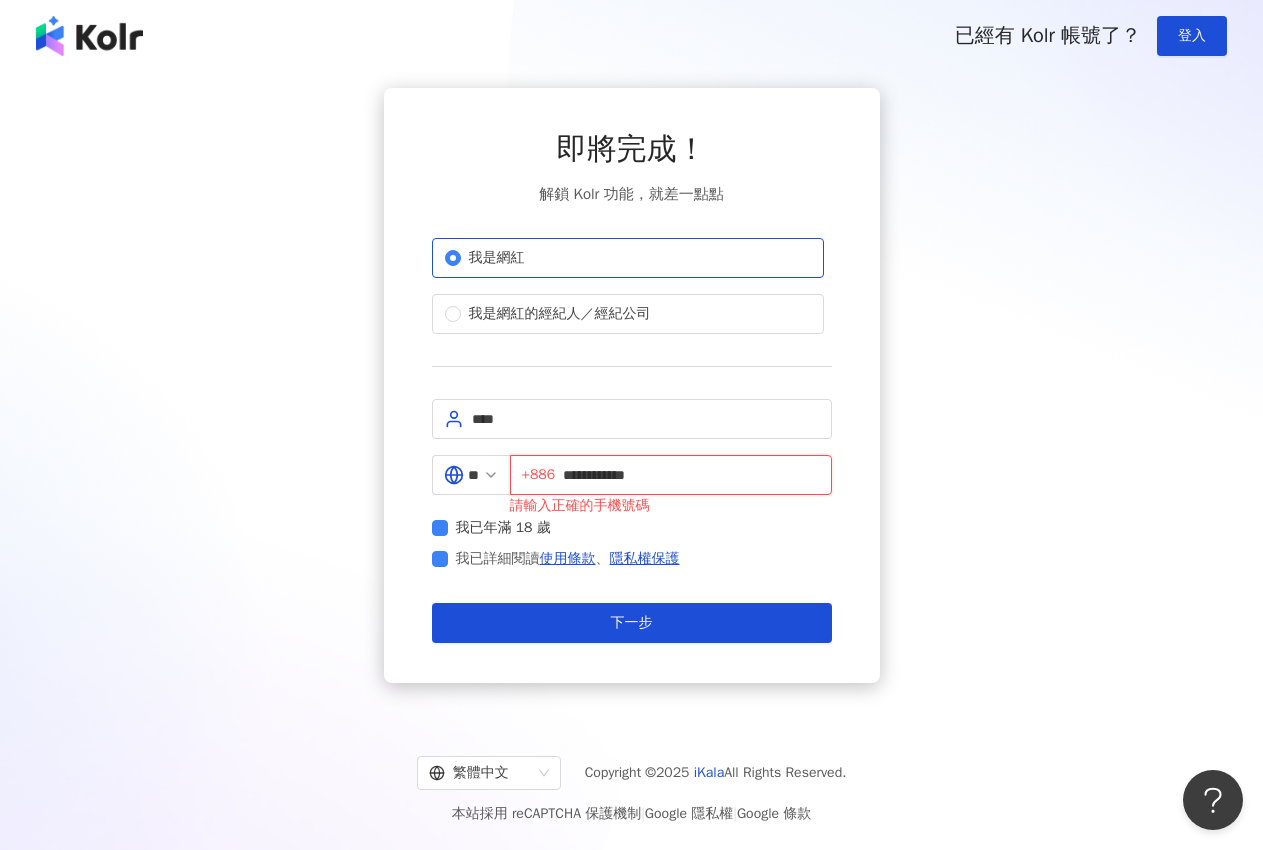 click on "**********" at bounding box center [671, 475] 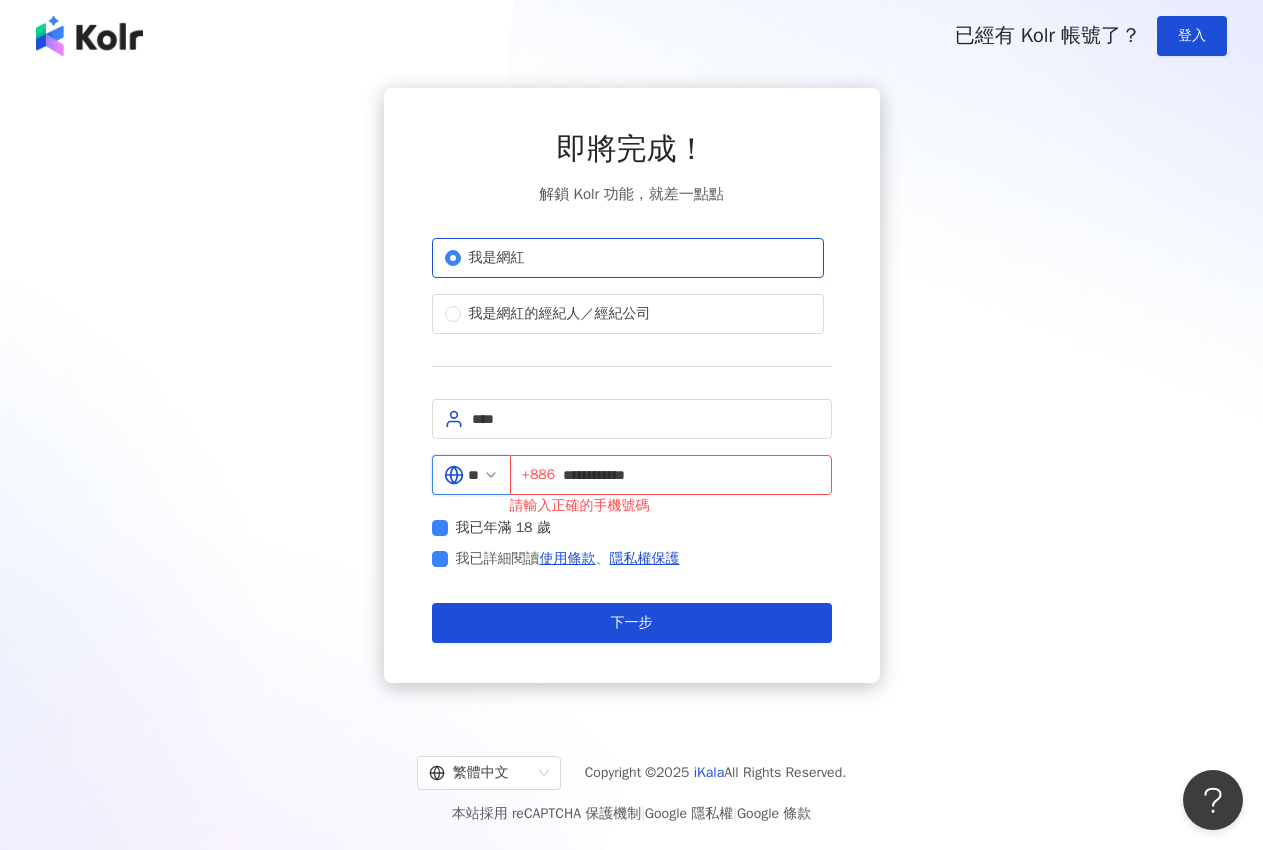 click on "**" at bounding box center [473, 475] 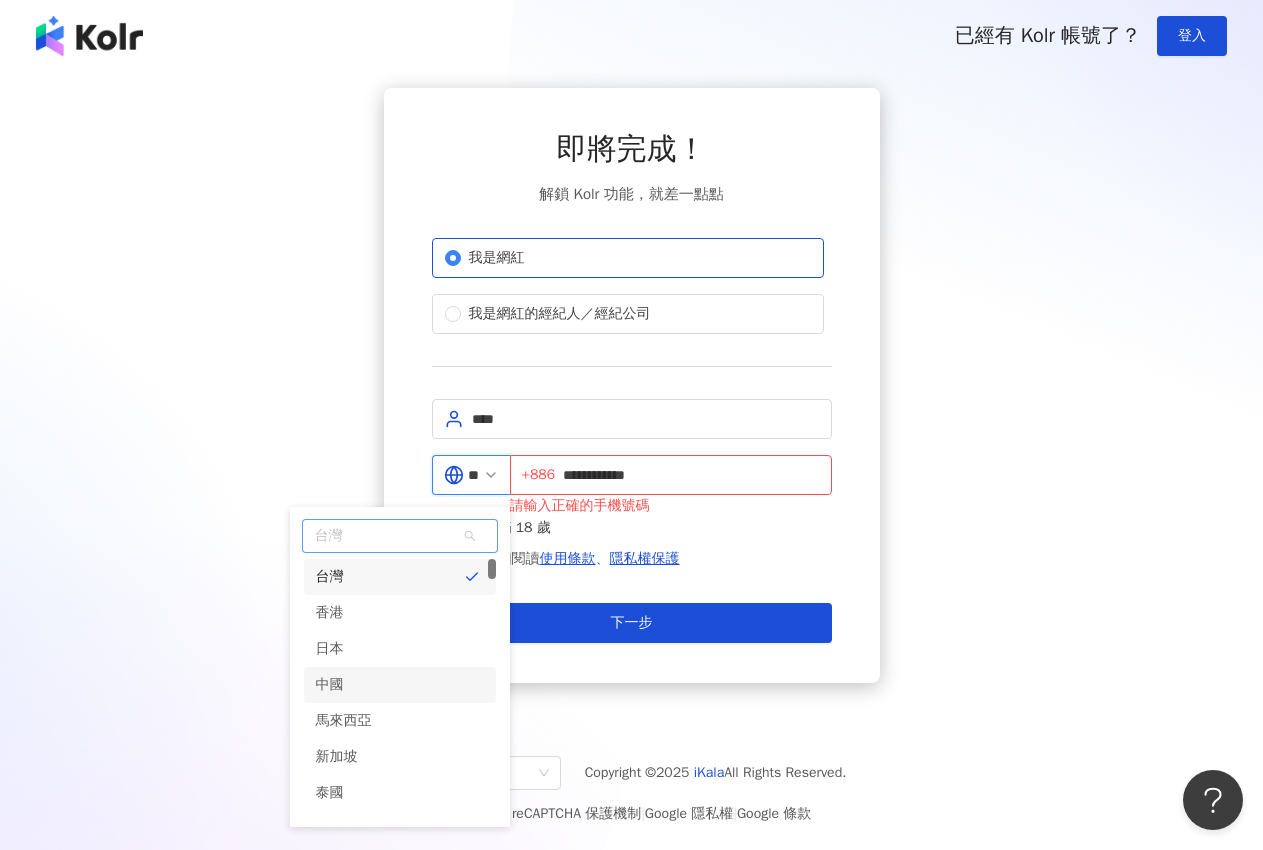 click on "中國" at bounding box center (400, 685) 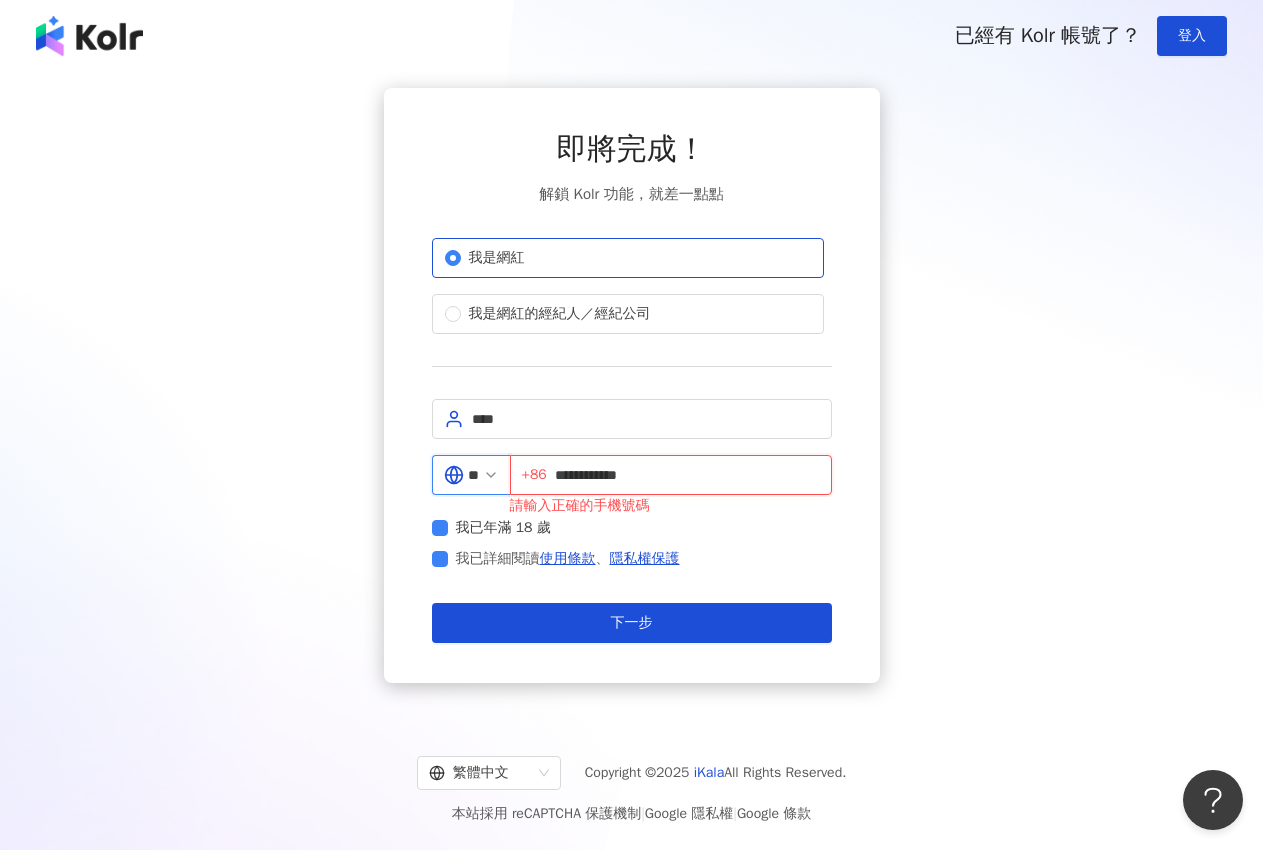 drag, startPoint x: 707, startPoint y: 466, endPoint x: 567, endPoint y: 472, distance: 140.12851 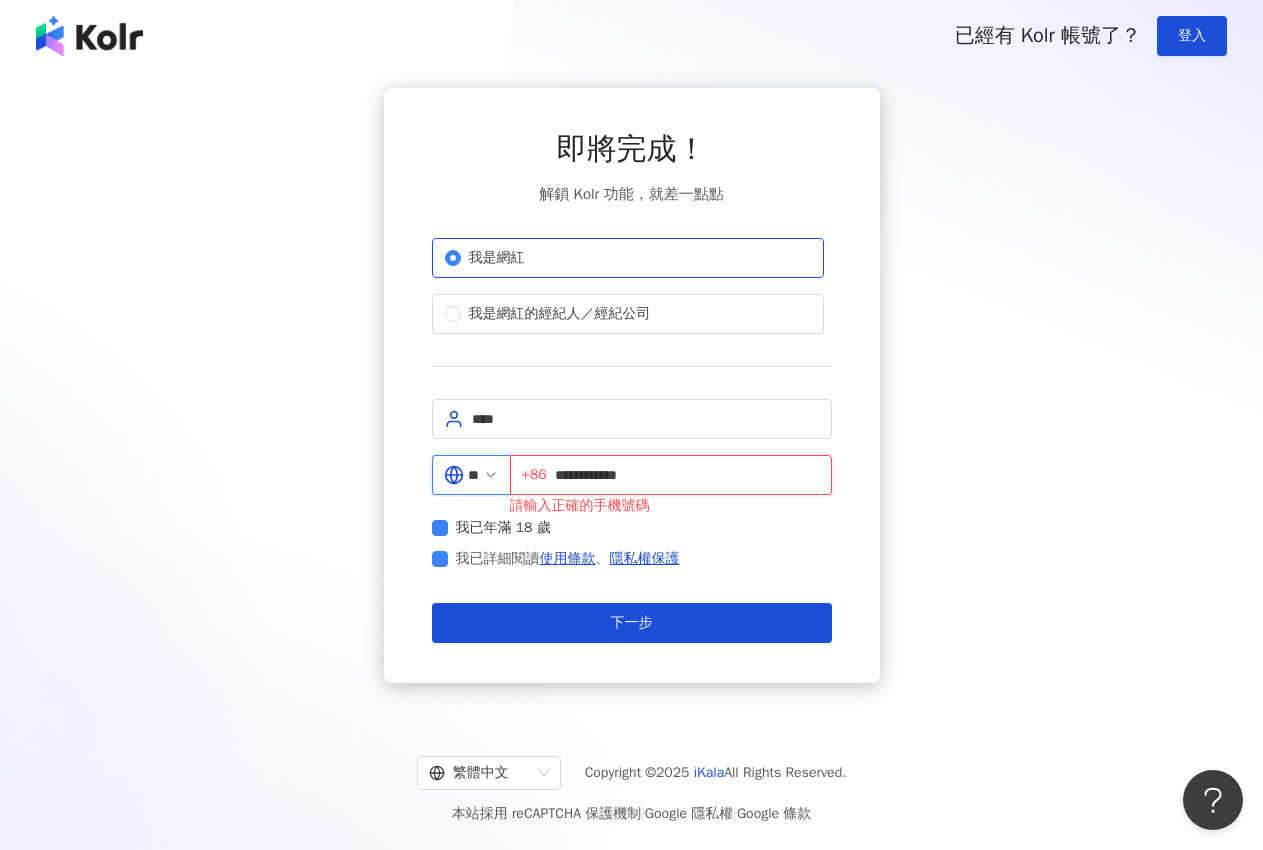 click on "**********" at bounding box center [671, 475] 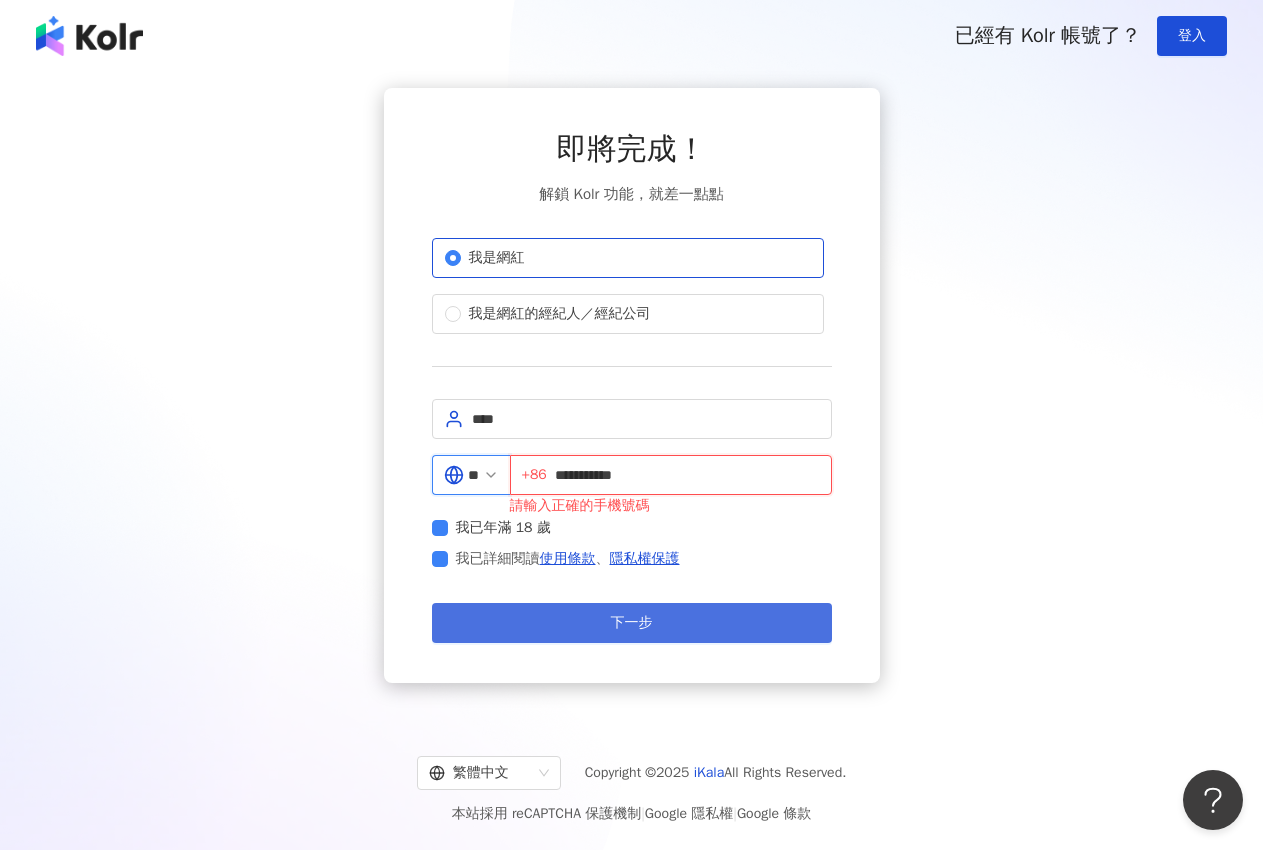 type on "**********" 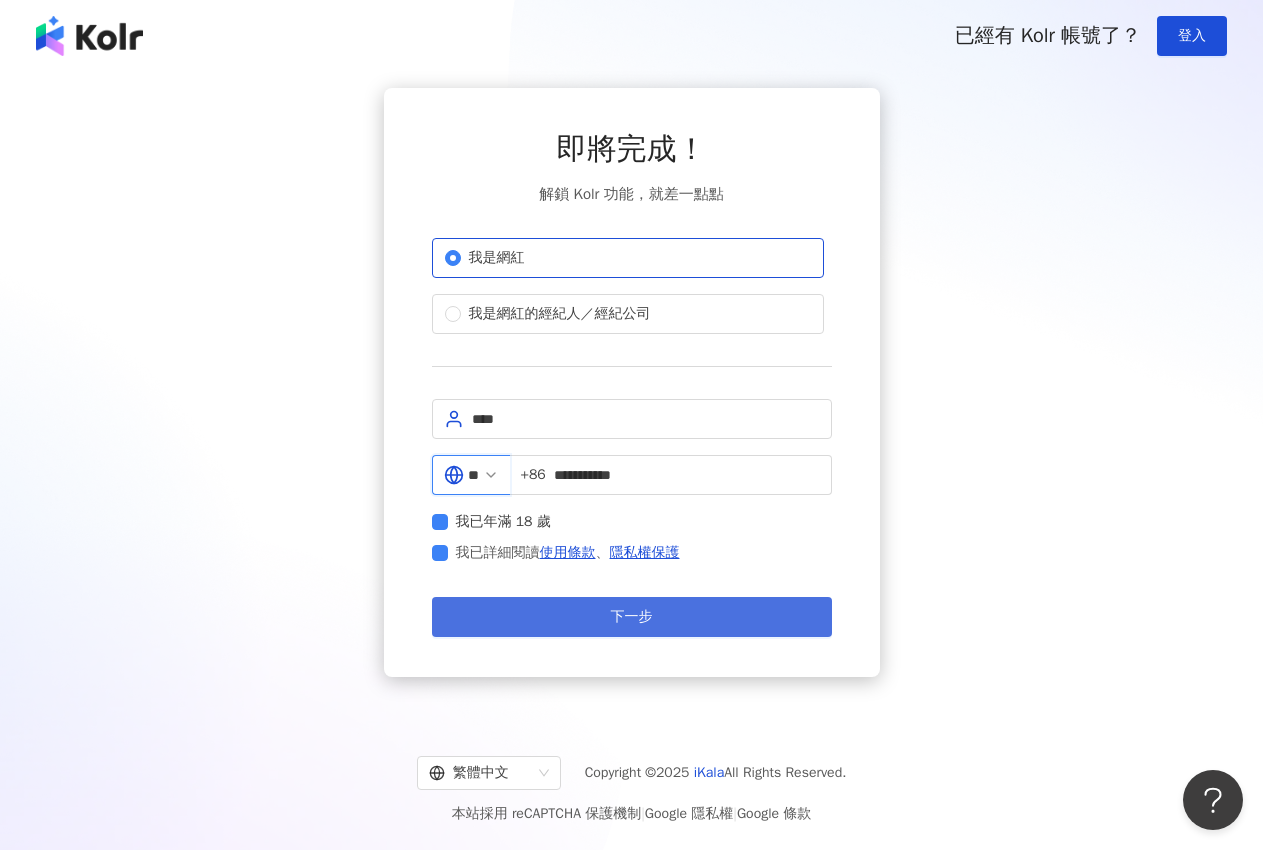 click on "下一步" at bounding box center (632, 617) 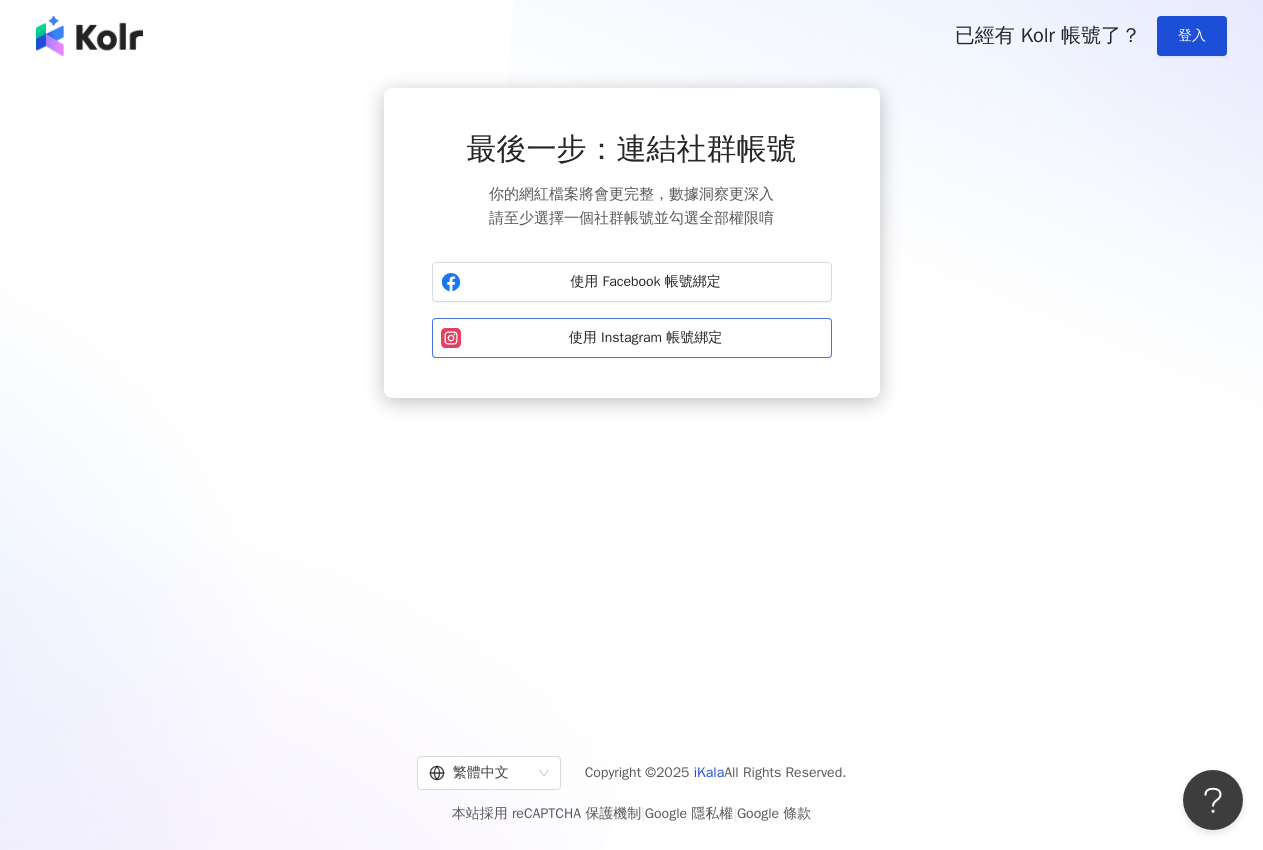 click on "使用 Instagram 帳號綁定" at bounding box center (646, 338) 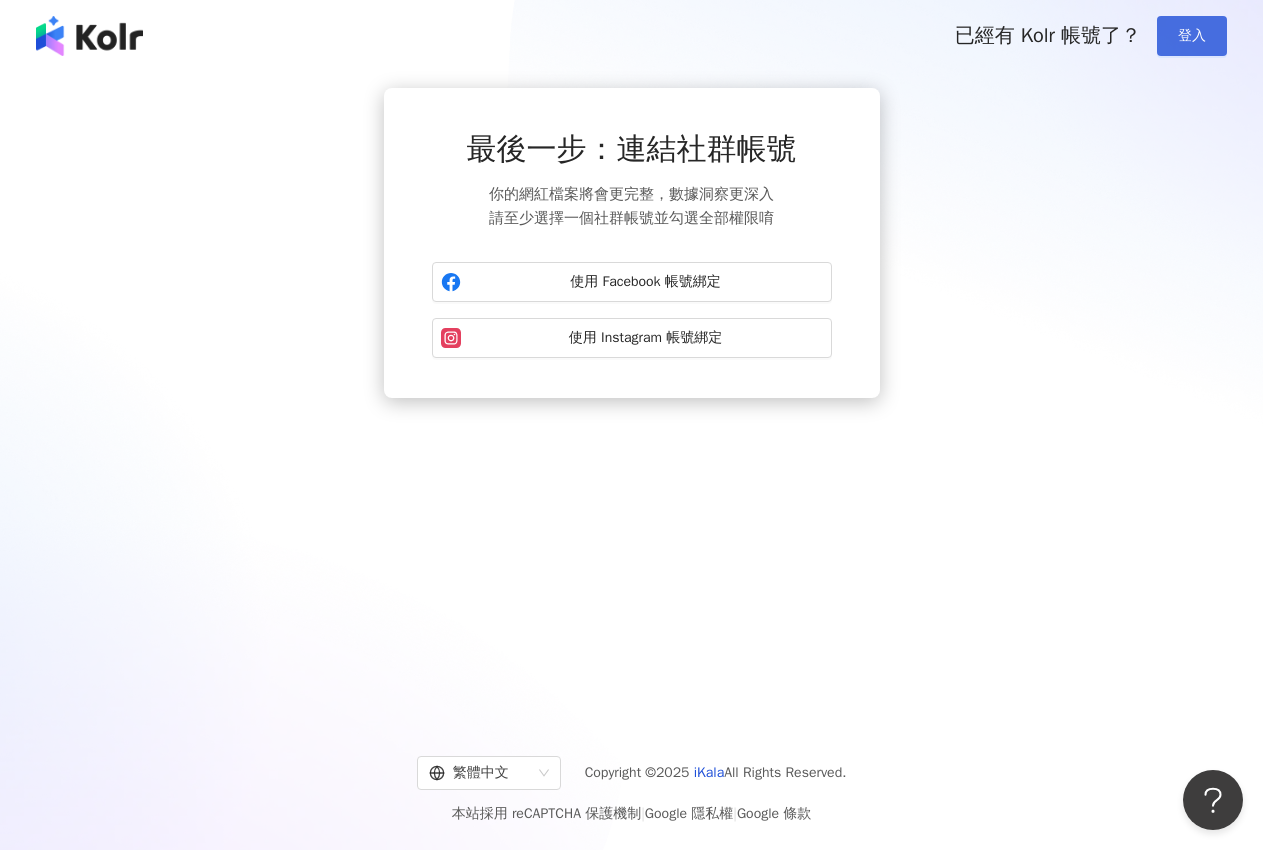 click on "登入" at bounding box center (1192, 36) 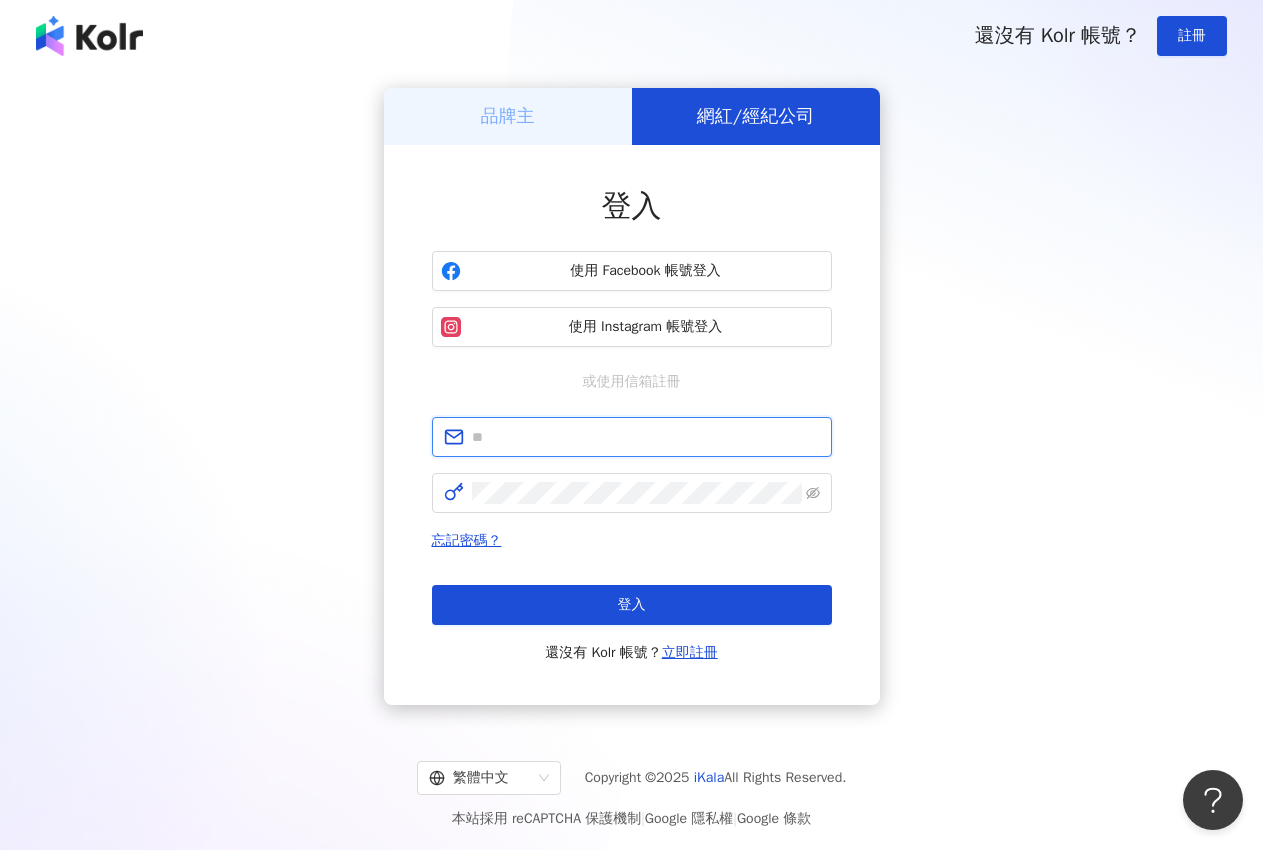 click at bounding box center (646, 437) 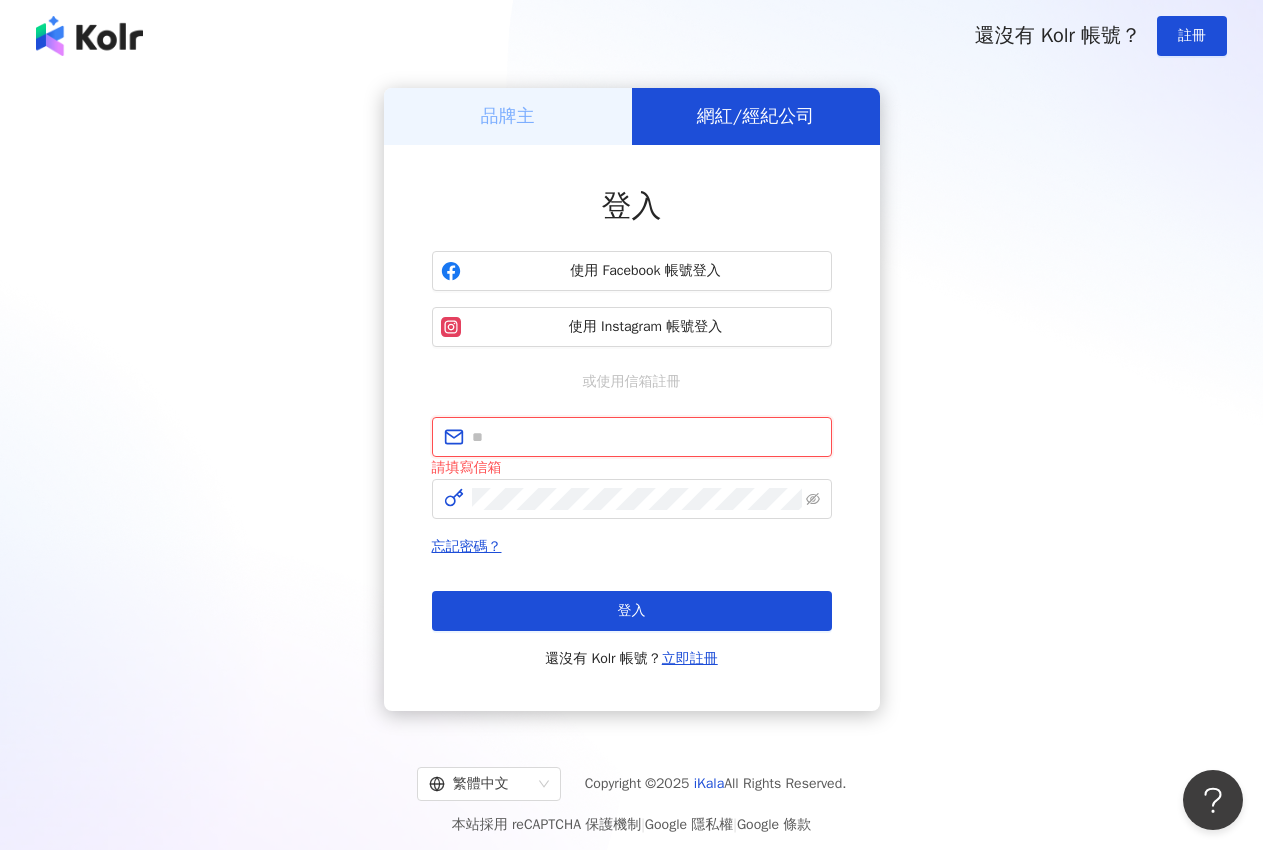 type on "**********" 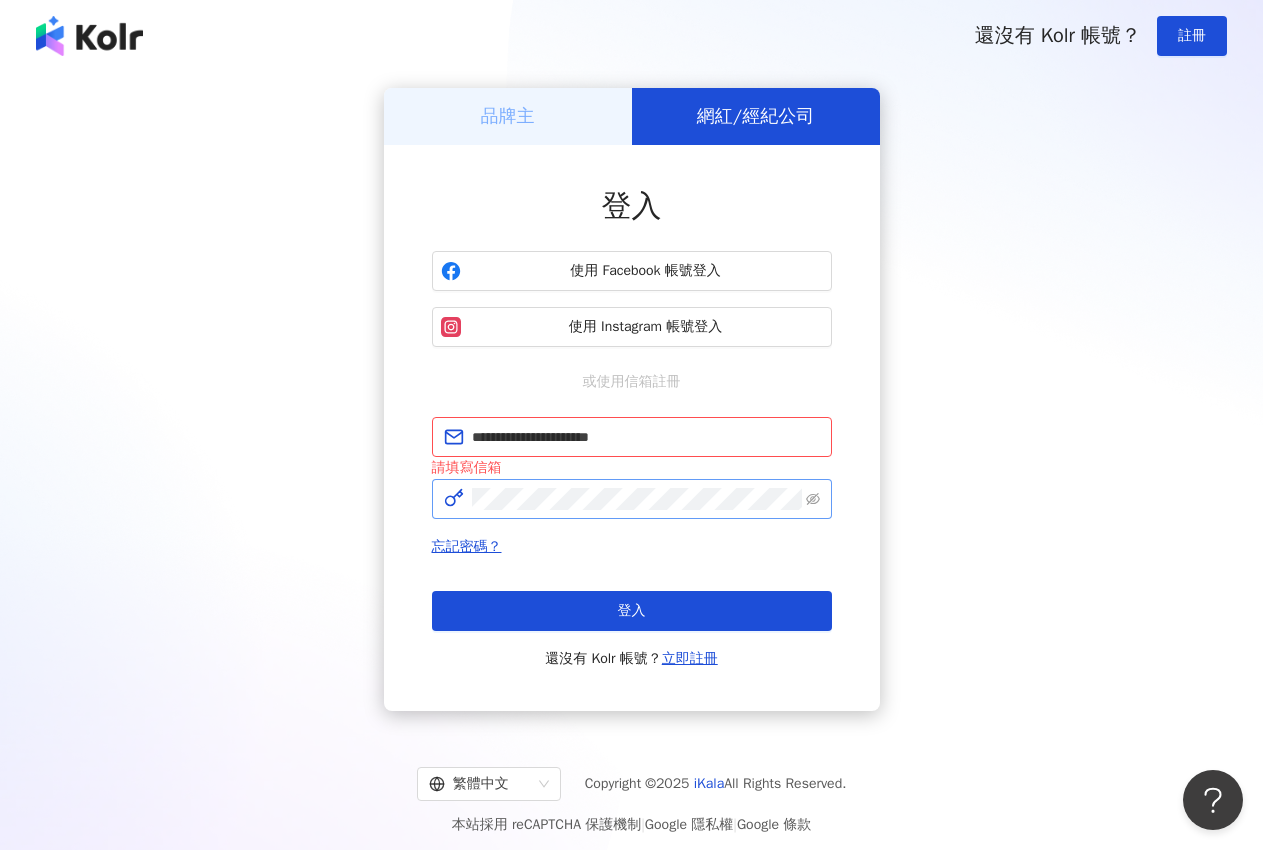 click at bounding box center [632, 499] 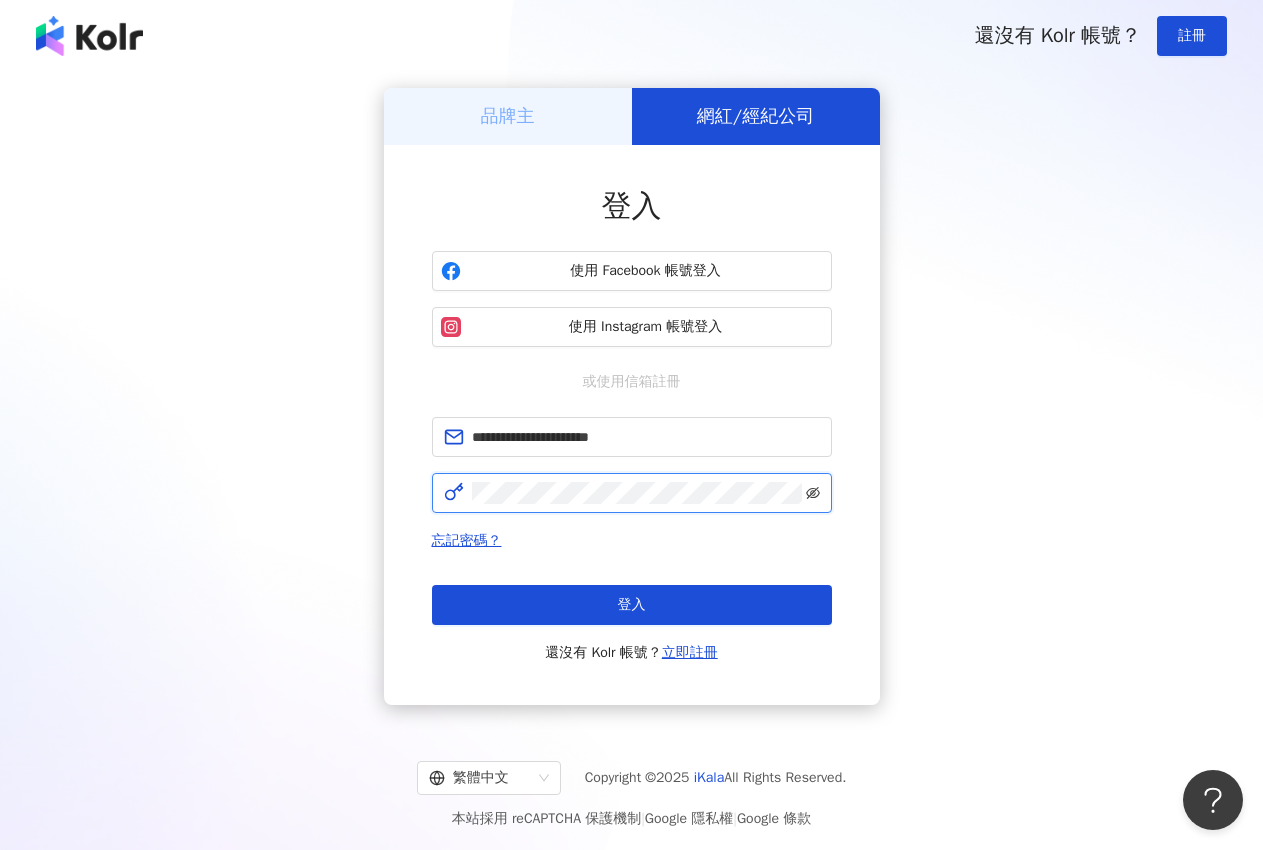 click 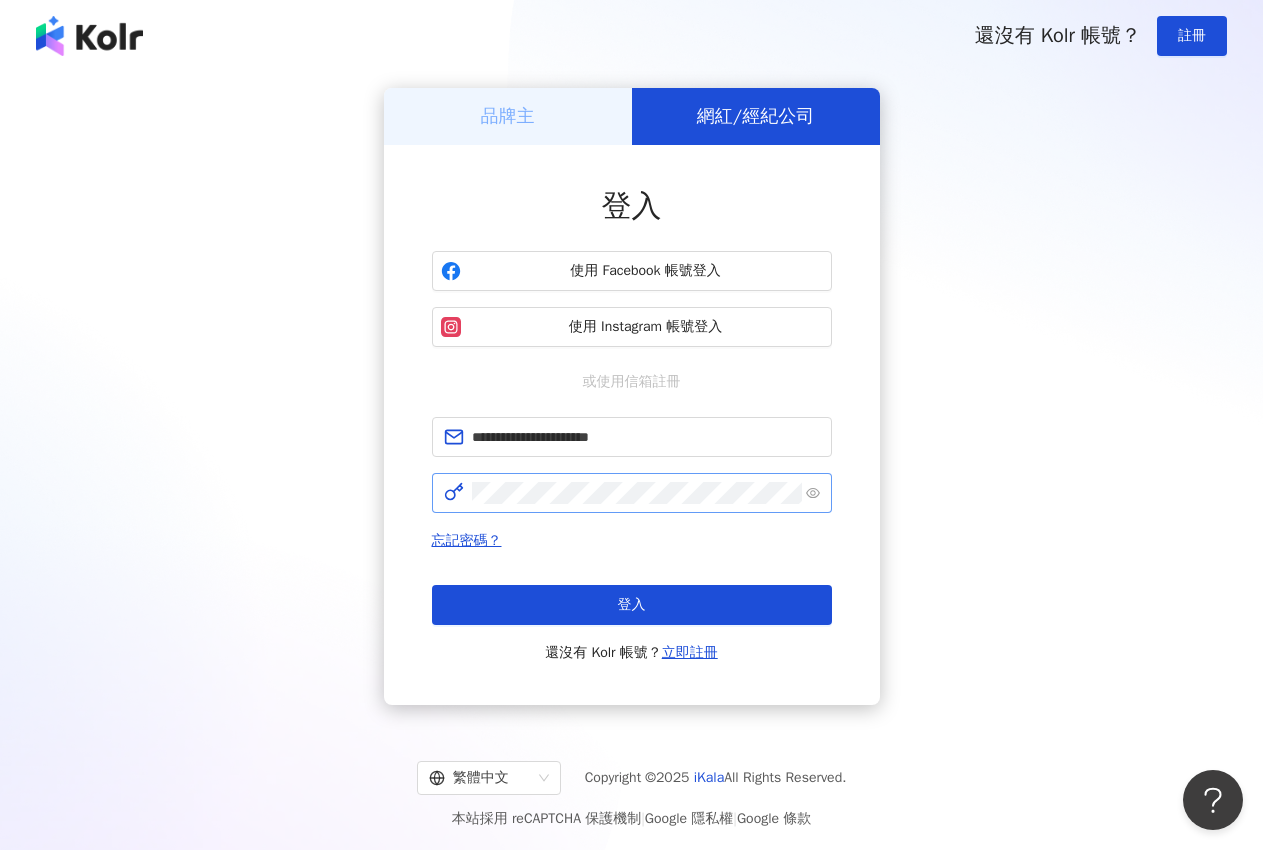 click on "忘記密碼？ 登入 還沒有 Kolr 帳號？ 立即註冊" at bounding box center [632, 597] 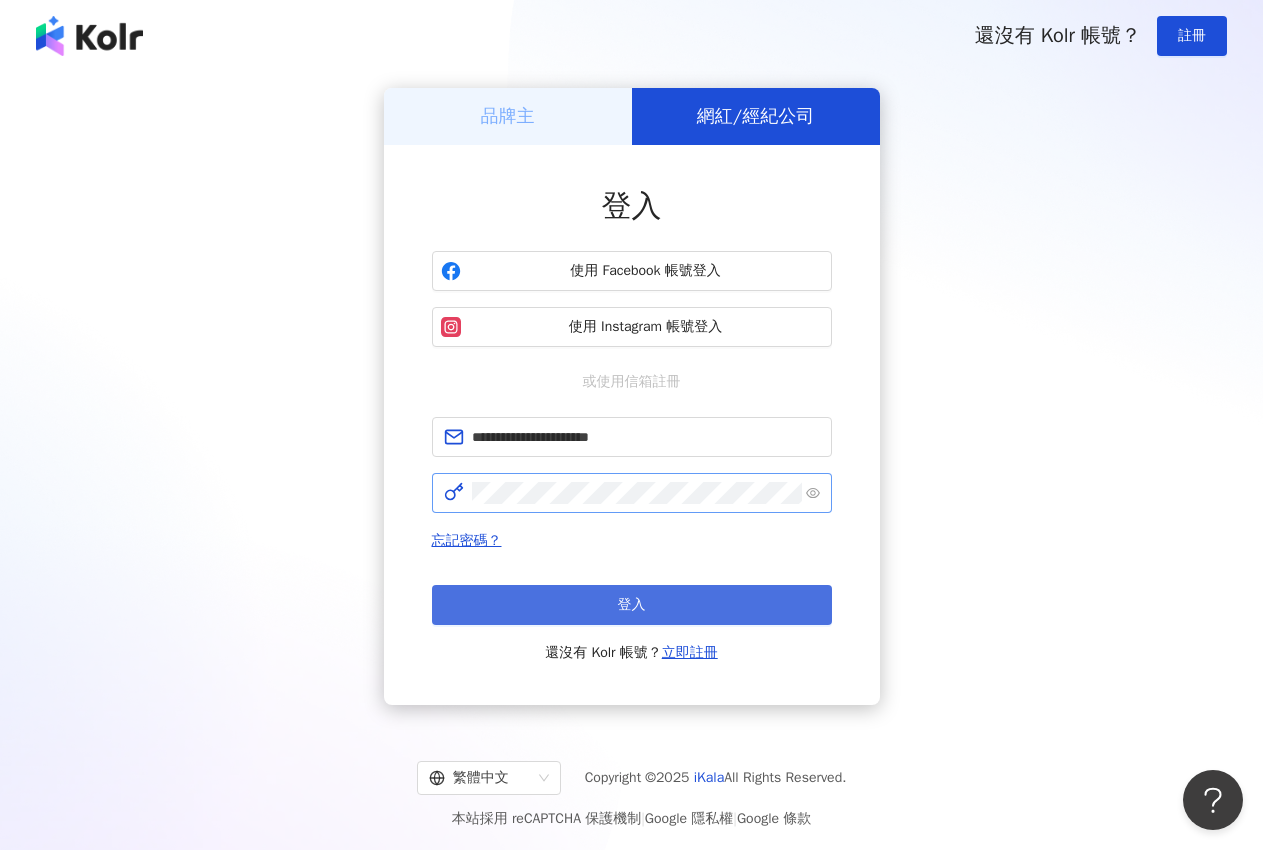 click on "登入" at bounding box center (632, 605) 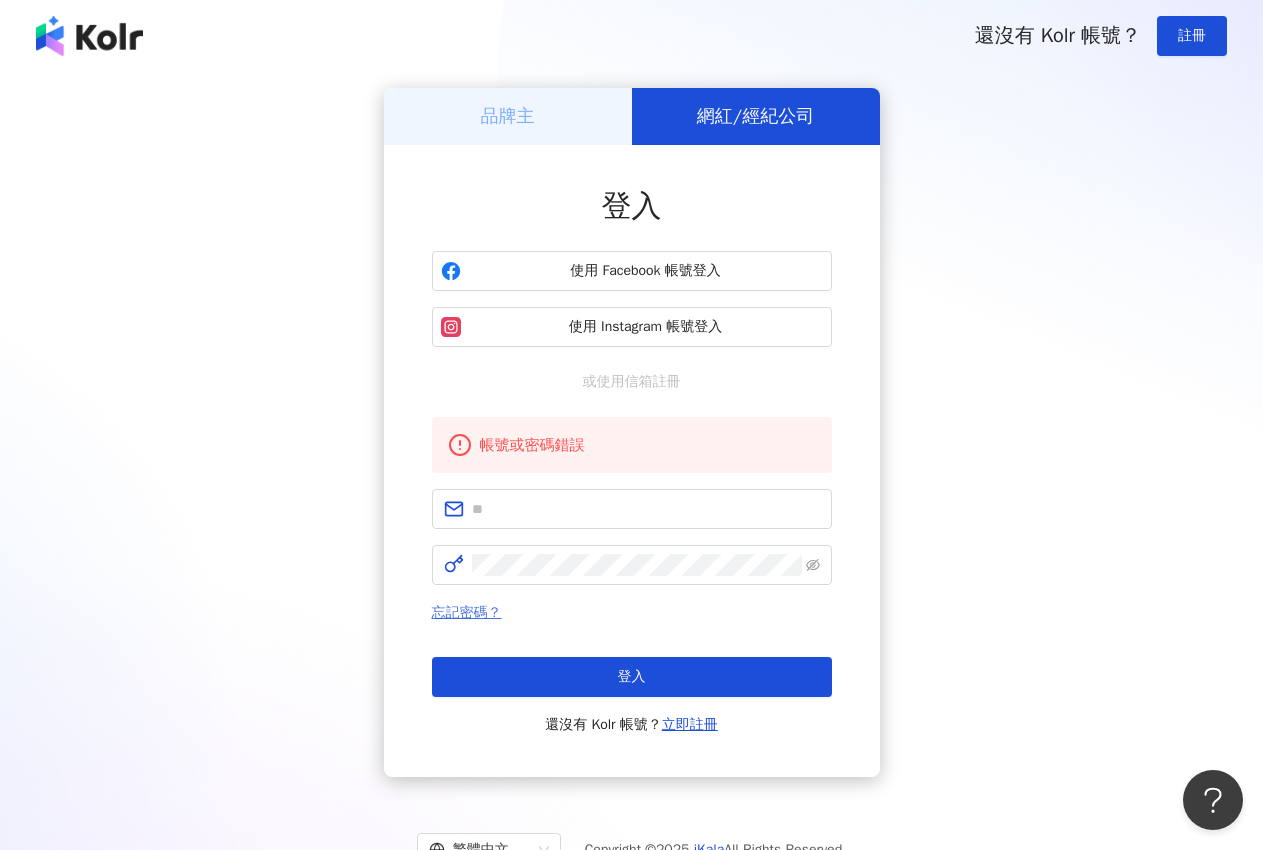 click on "忘記密碼？" at bounding box center [467, 612] 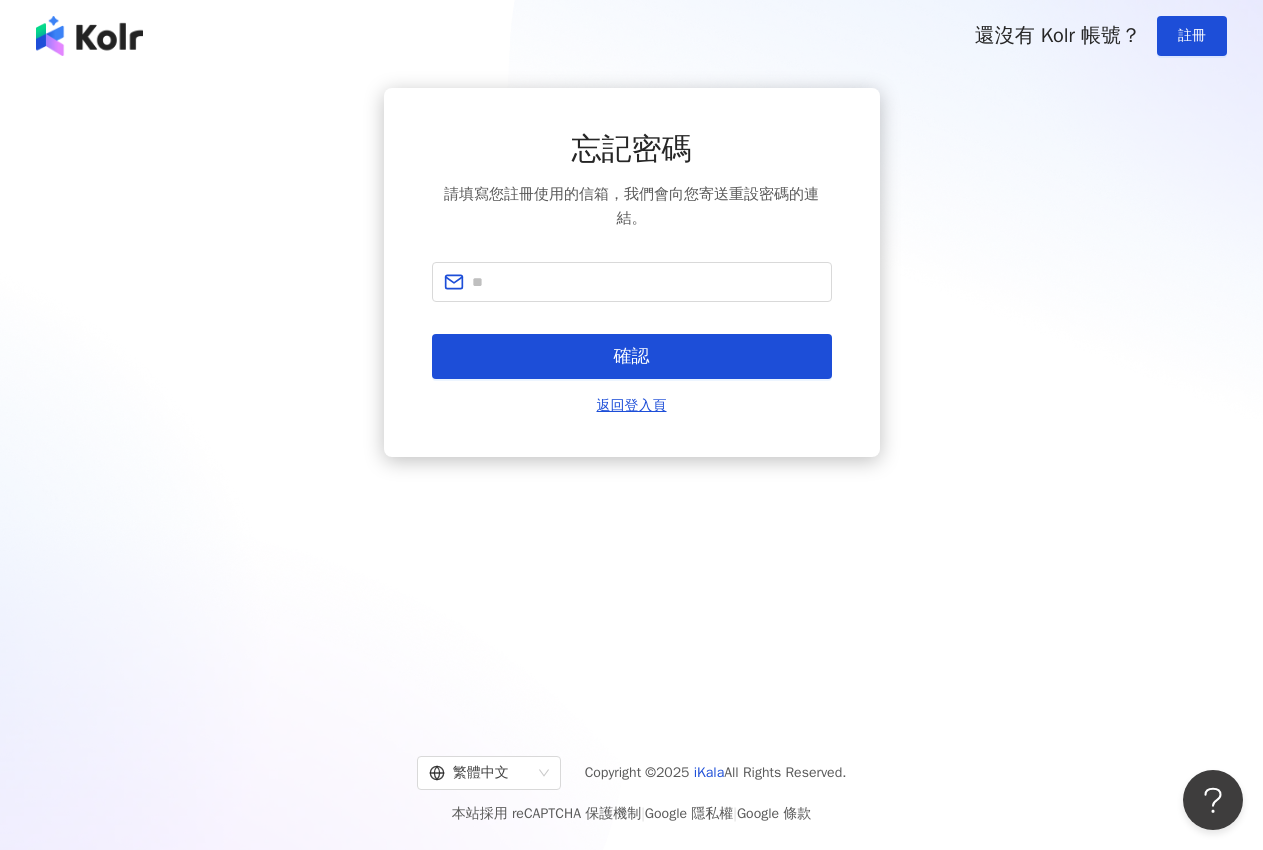 click on "忘記密碼 請填寫您註冊使用的信箱，我們會向您寄送重設密碼的連結。 確認 返回登入頁" at bounding box center [632, 272] 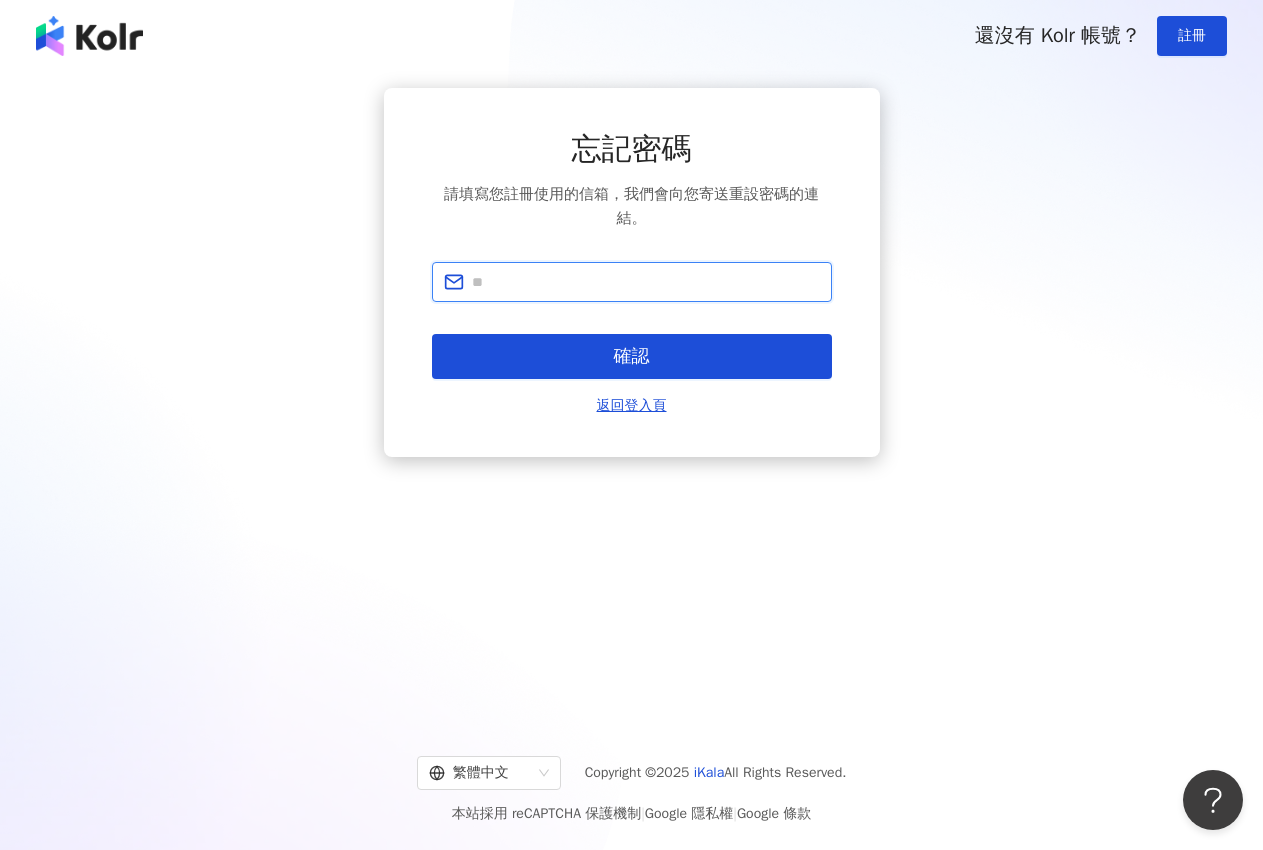 click at bounding box center (646, 282) 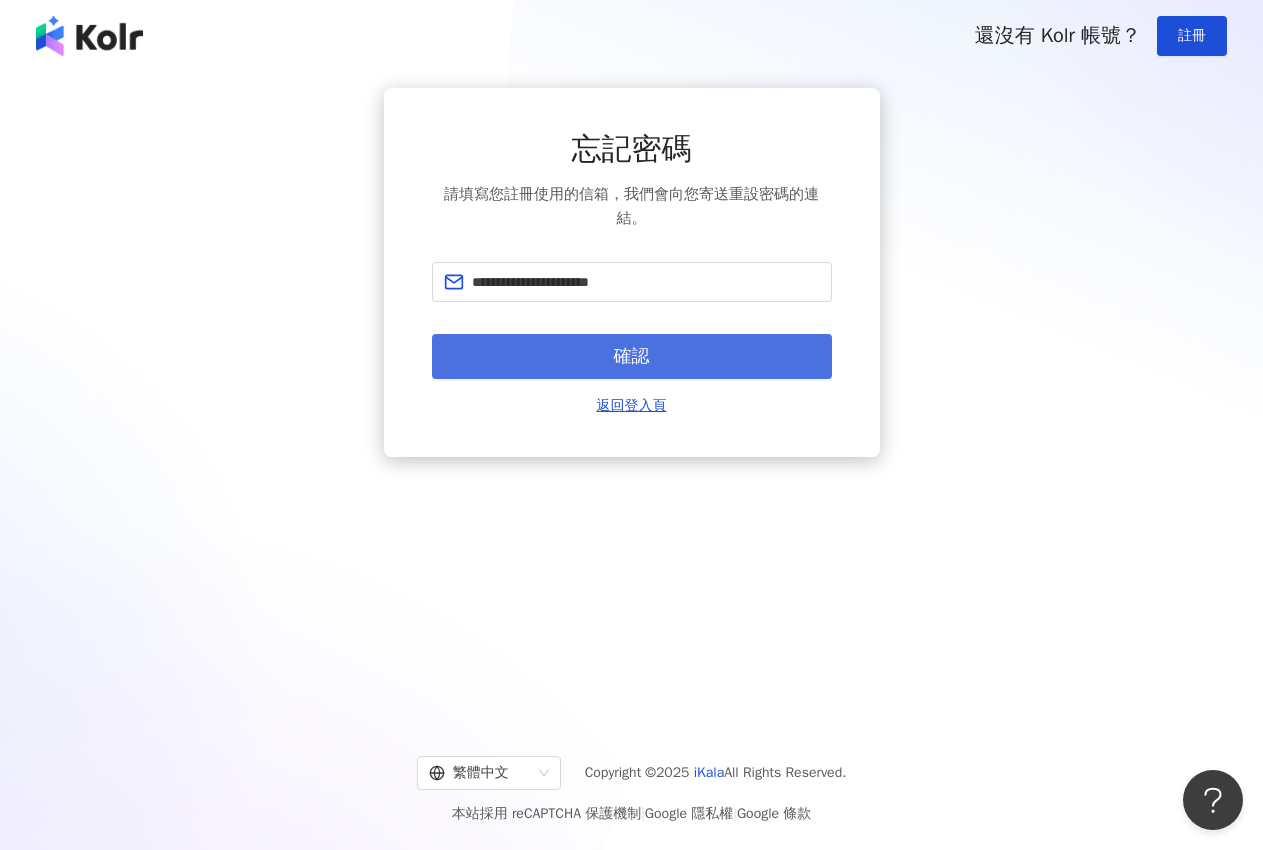click on "確認" at bounding box center [632, 357] 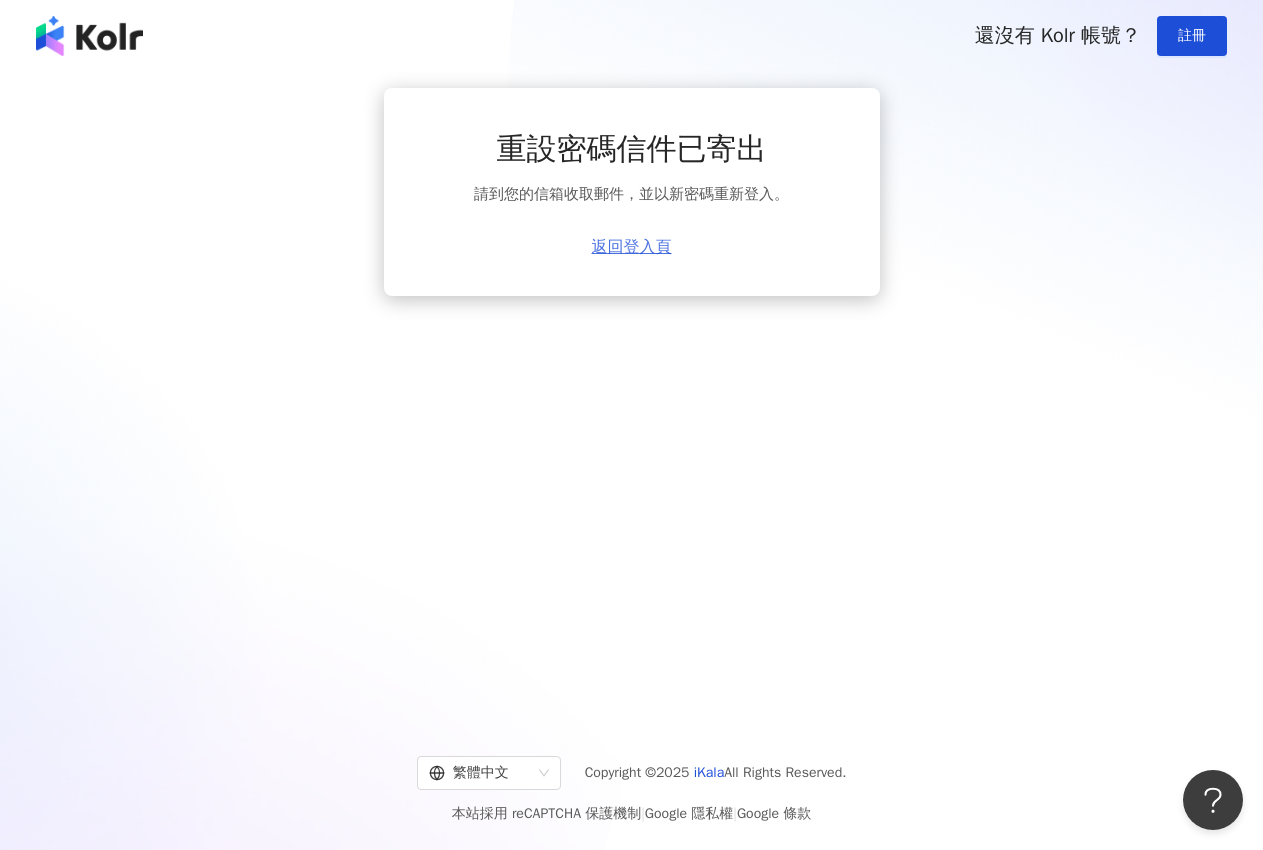 click on "返回登入頁" at bounding box center (632, 247) 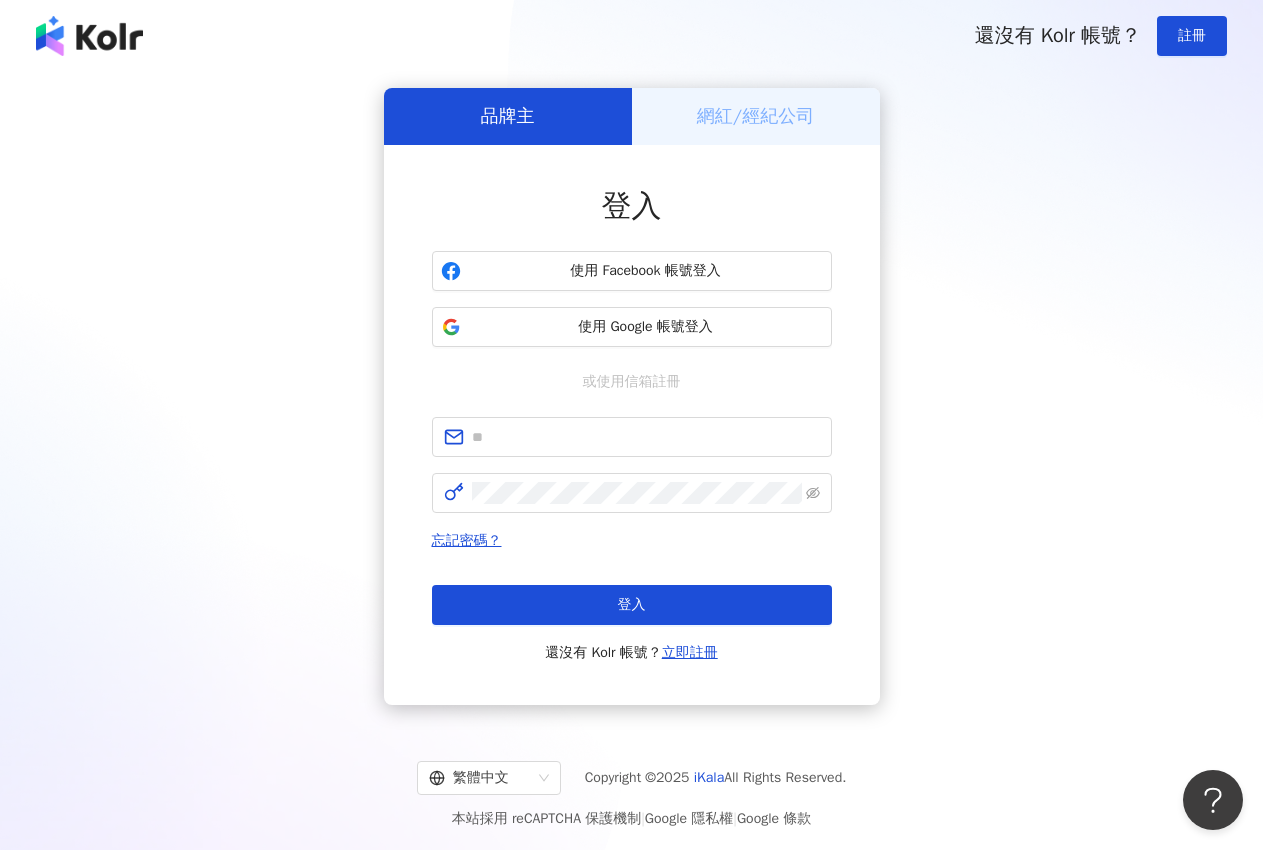 click on "網紅/經紀公司" at bounding box center [756, 116] 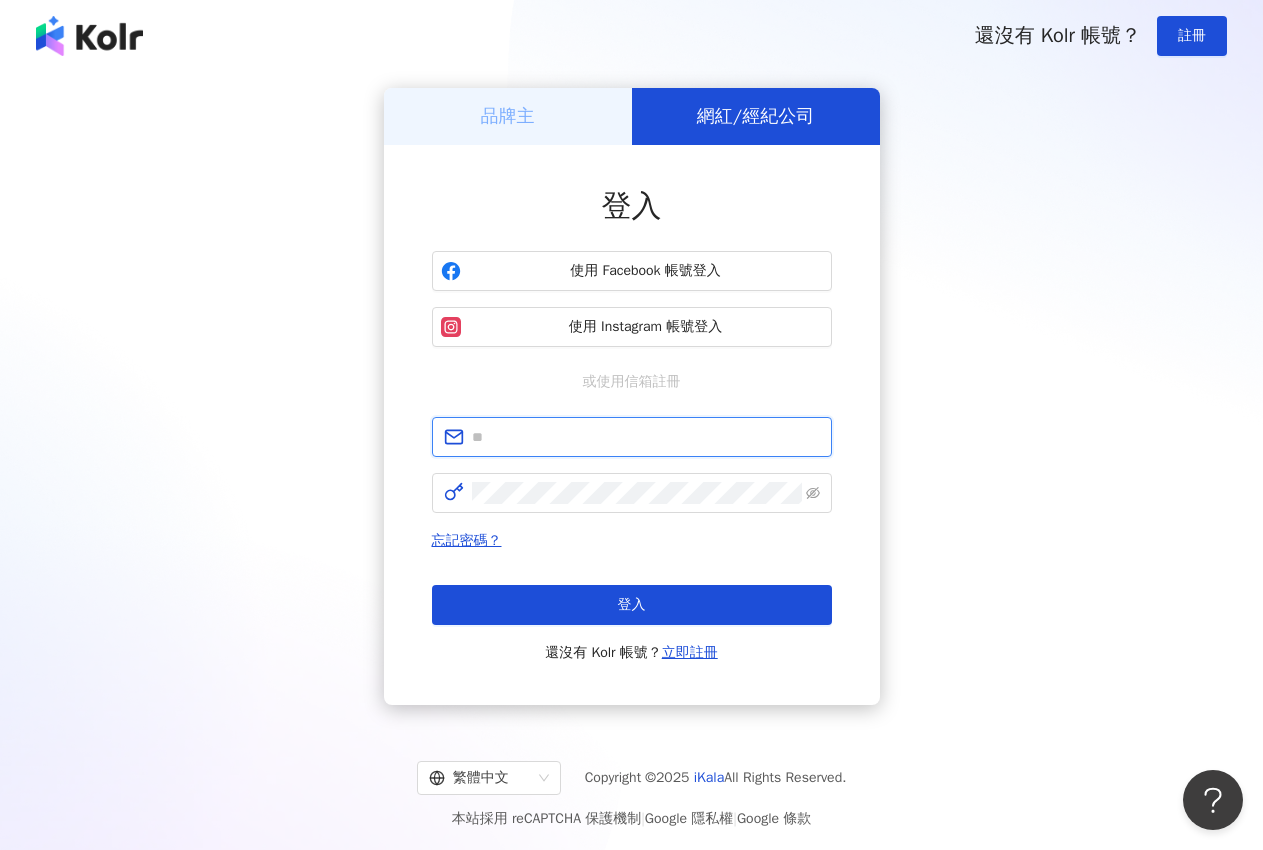 click at bounding box center (646, 437) 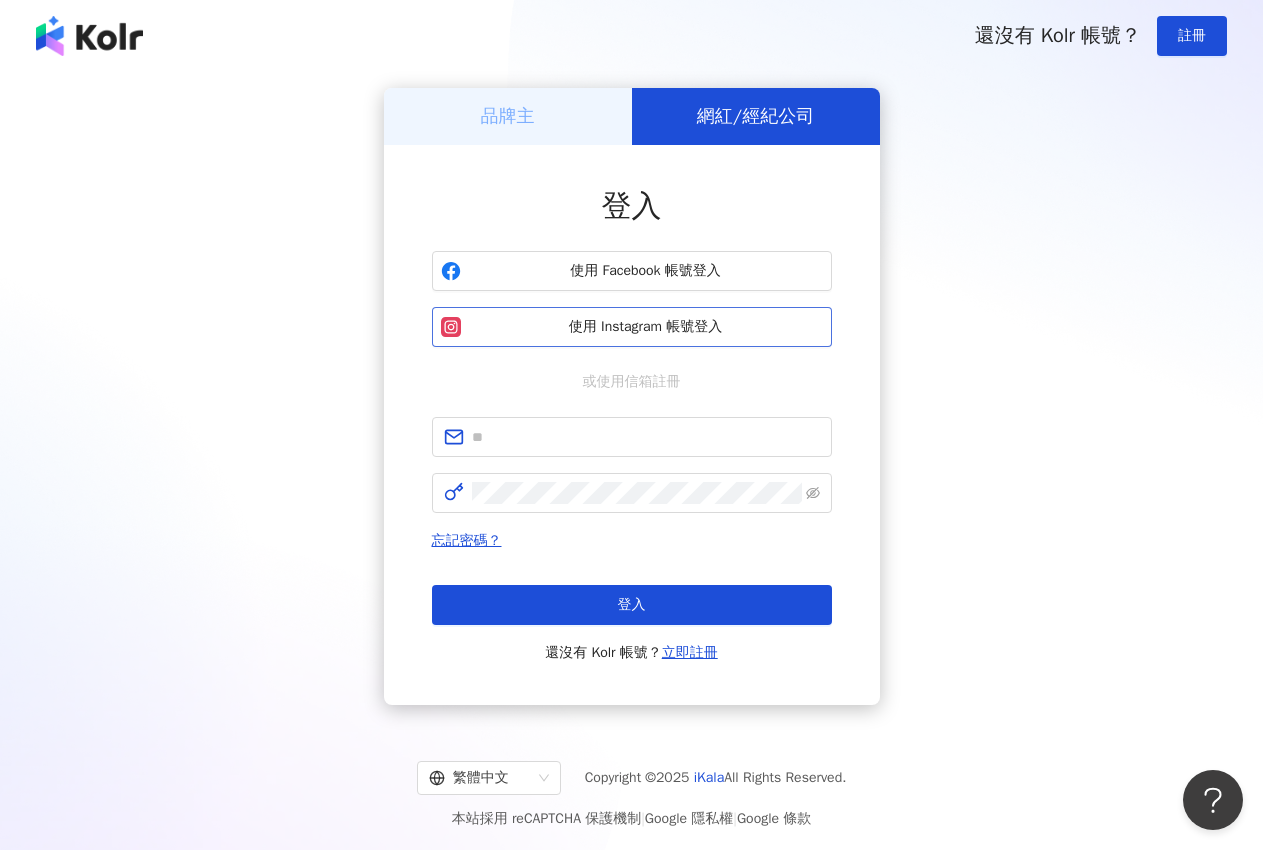 click on "使用 Instagram 帳號登入" at bounding box center (632, 327) 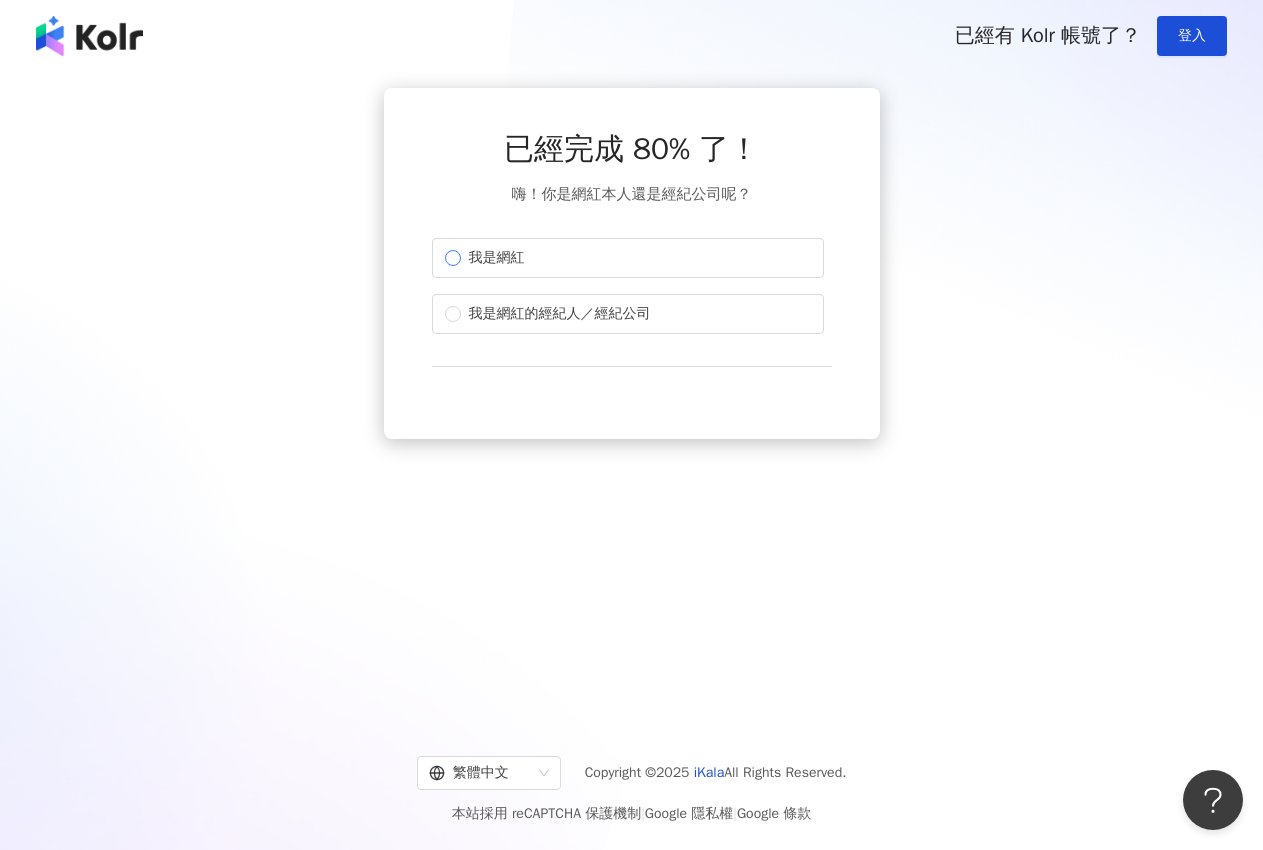 click on "我是網紅" at bounding box center (628, 258) 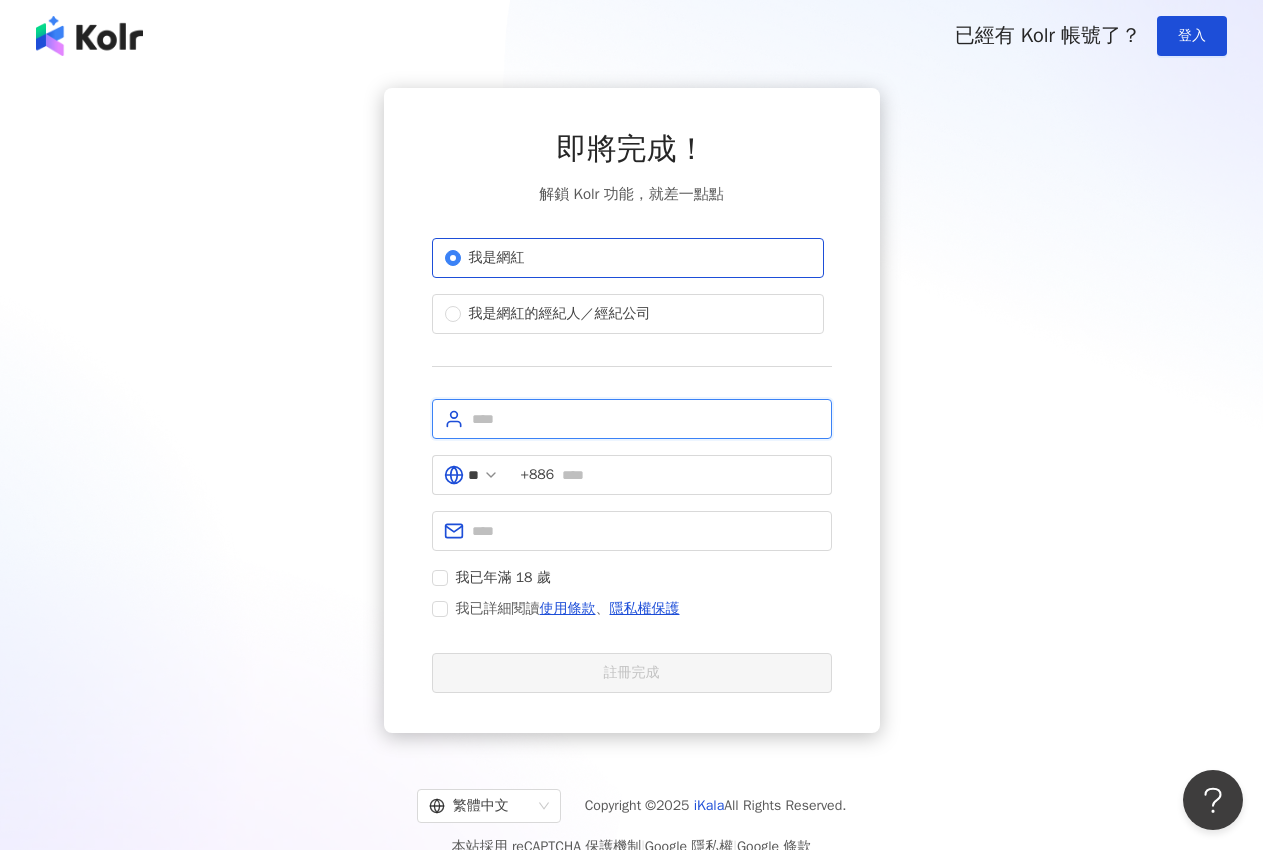click at bounding box center [646, 419] 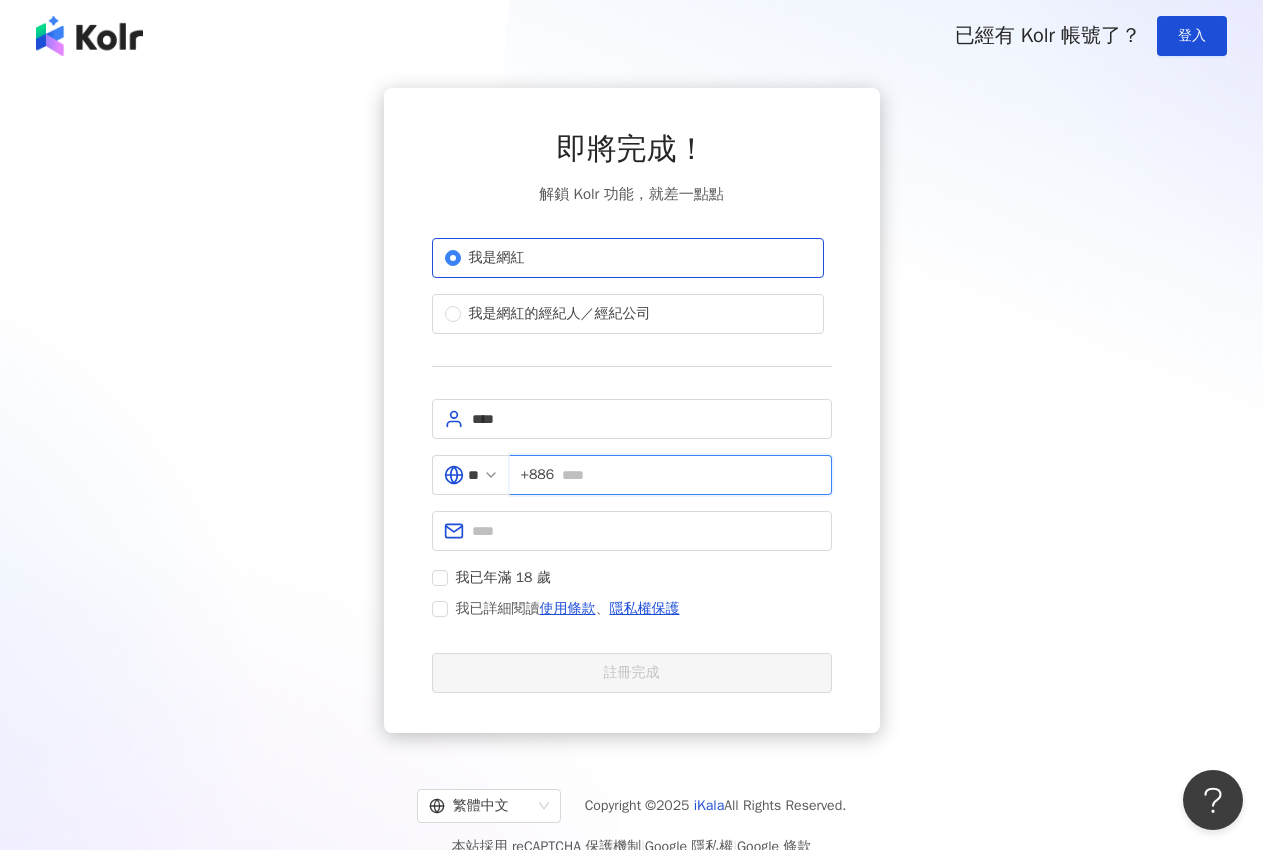 click at bounding box center (690, 475) 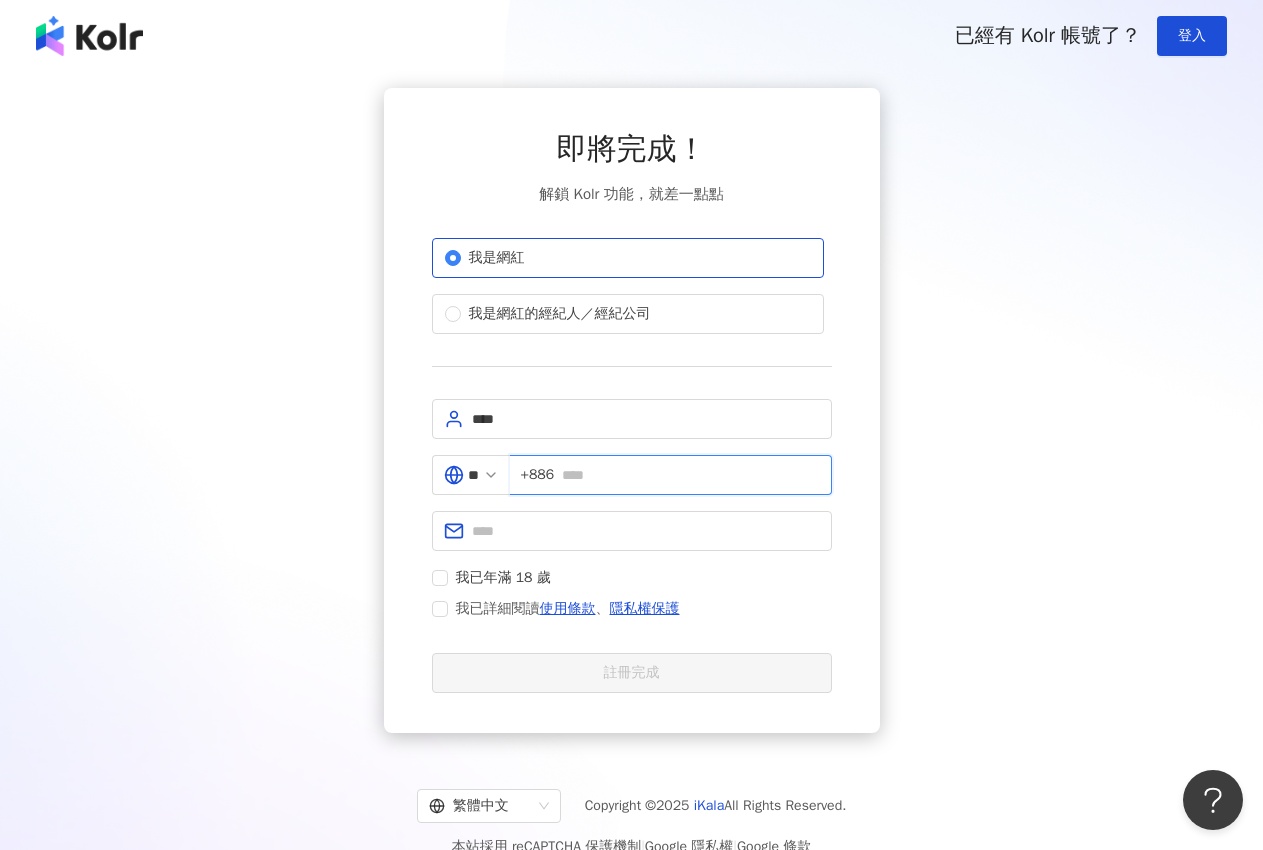 drag, startPoint x: 582, startPoint y: 474, endPoint x: 553, endPoint y: 474, distance: 29 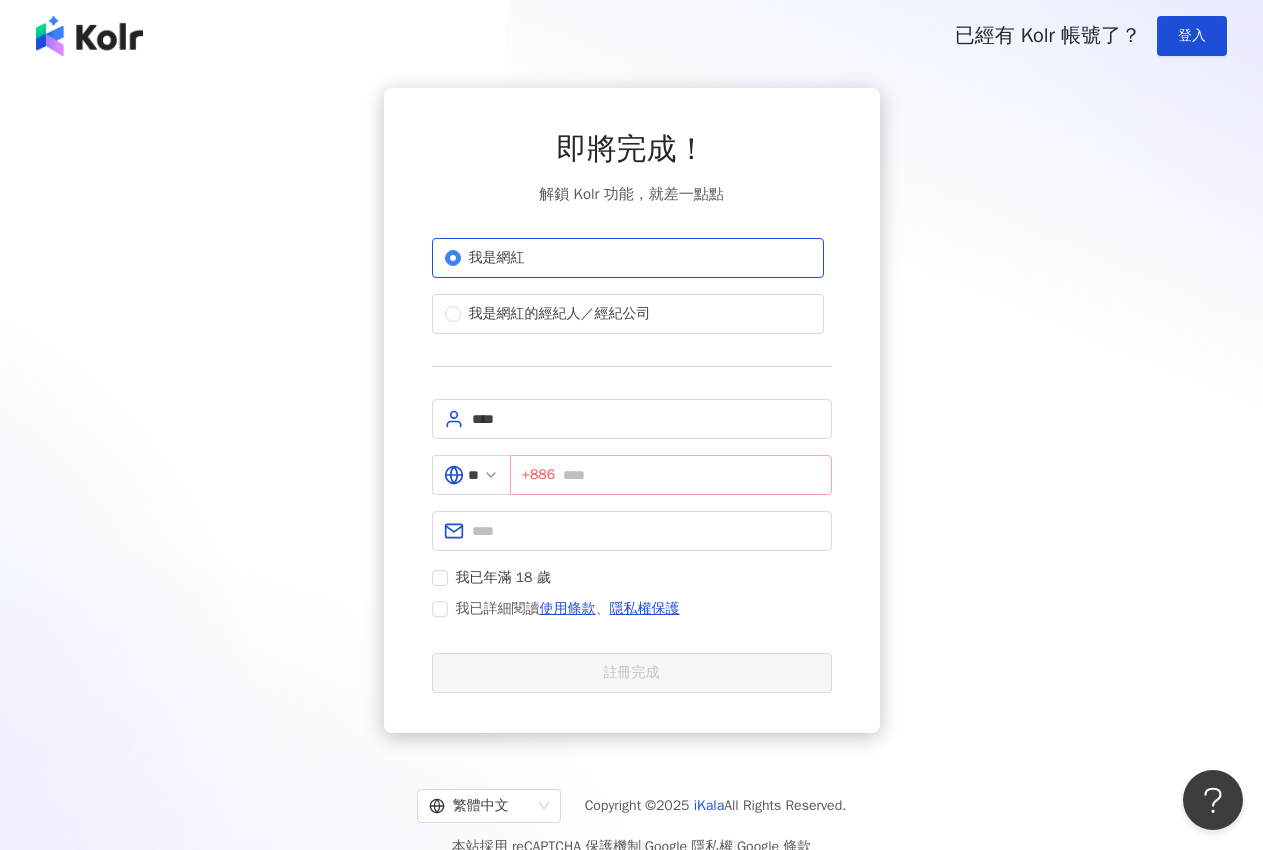 click on "+886" at bounding box center [539, 475] 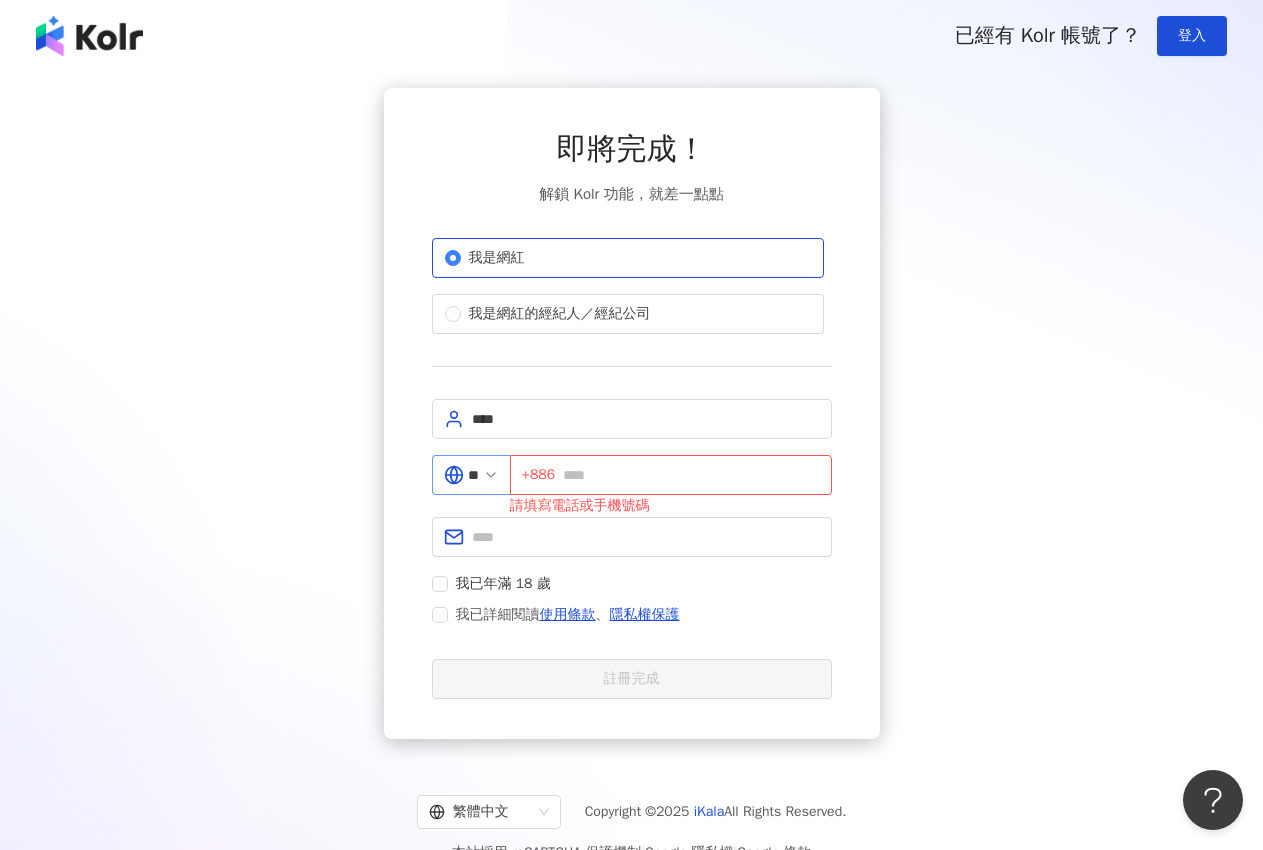 click on "**" at bounding box center (471, 475) 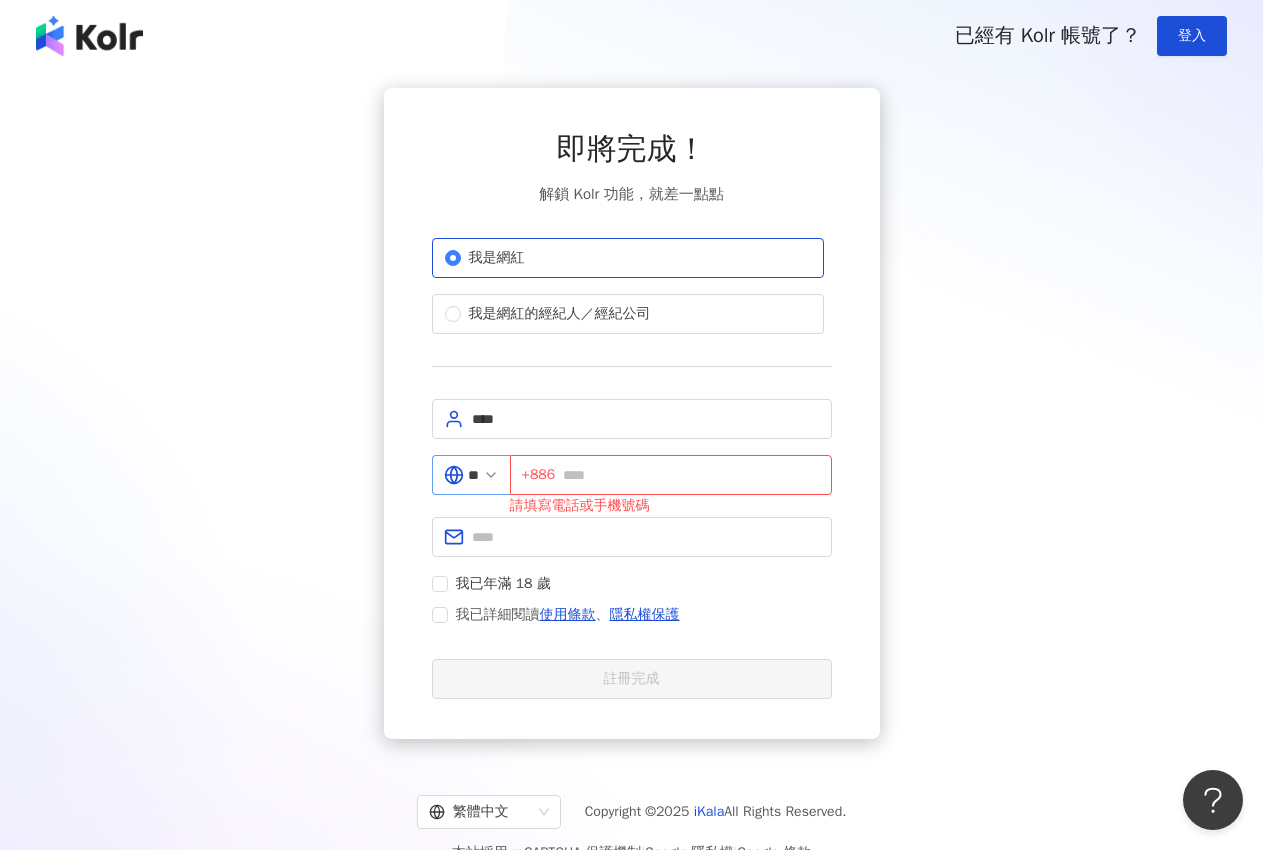 click 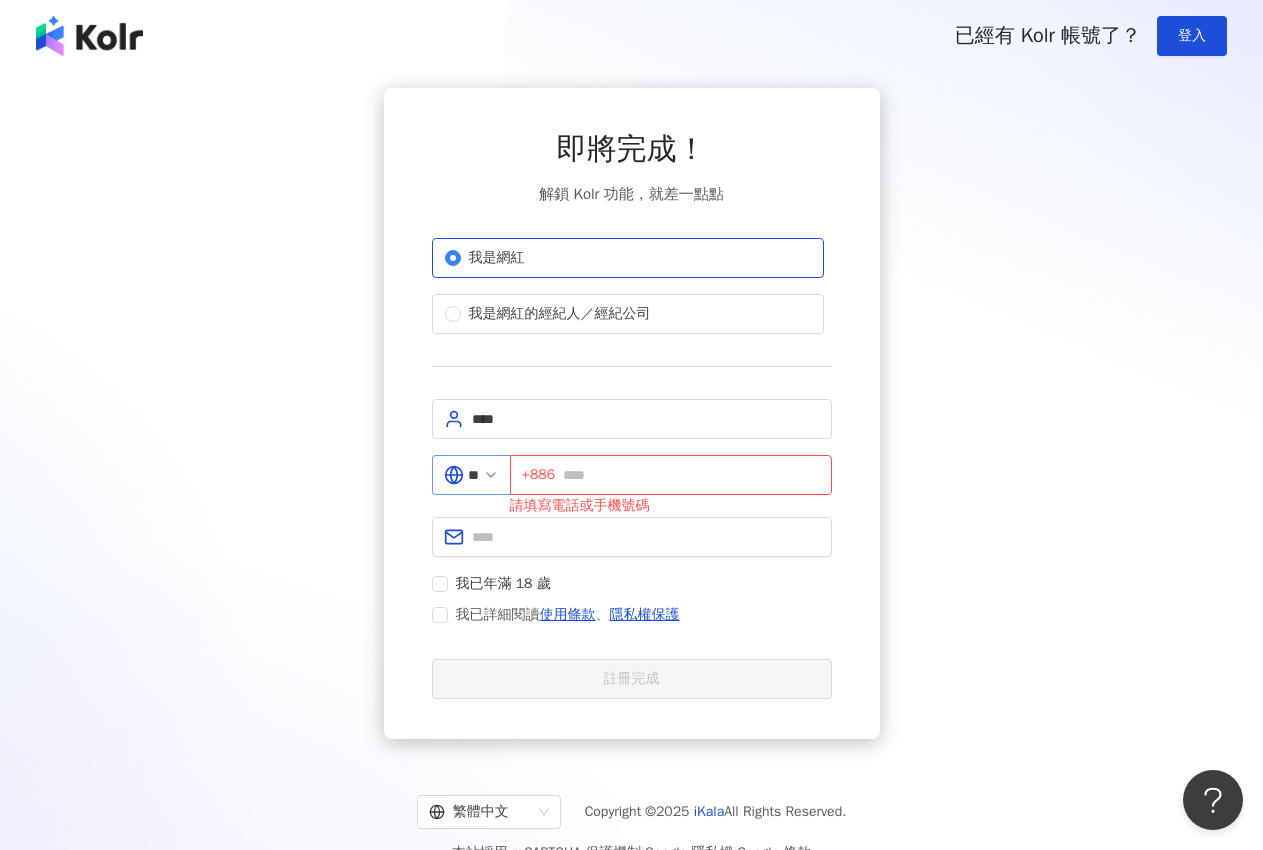 click 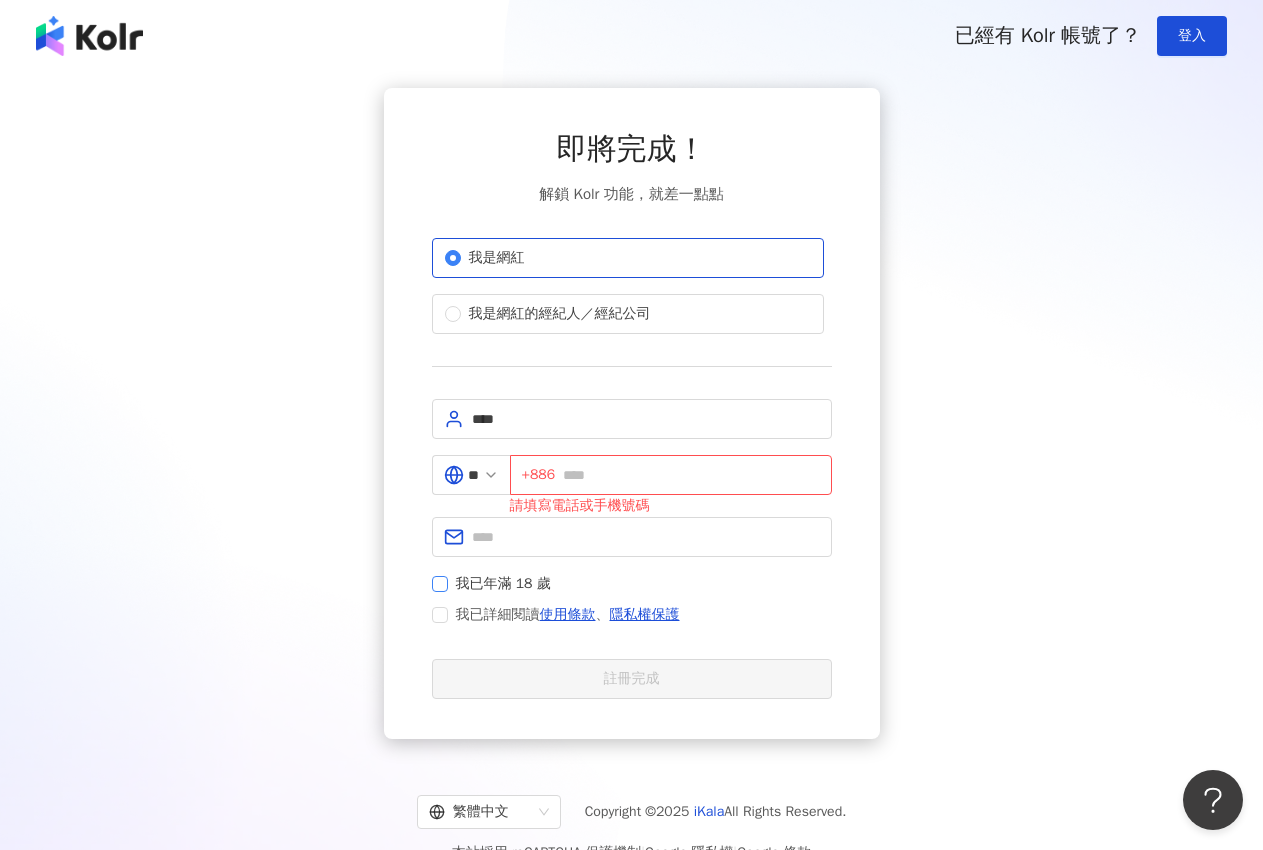 click on "我已年滿 18 歲" at bounding box center [503, 584] 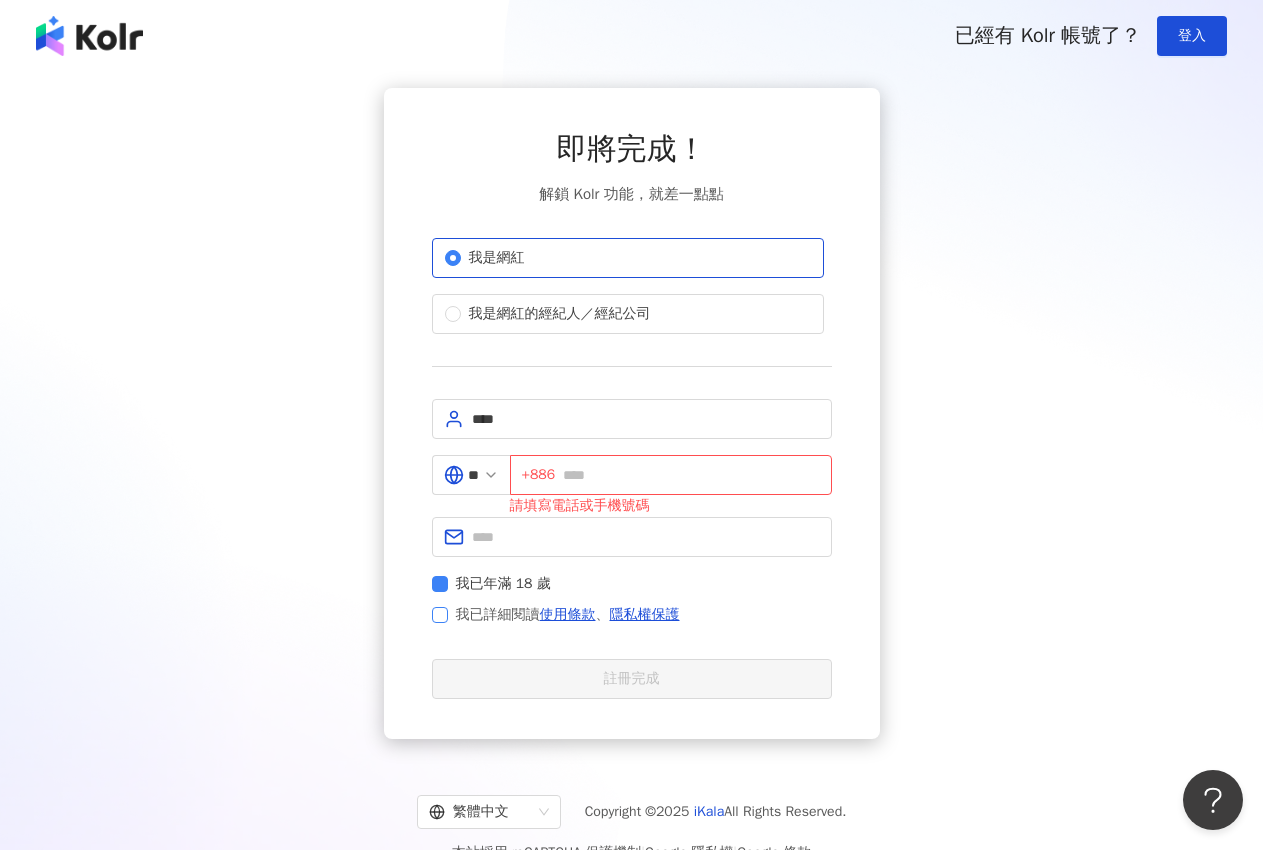 click on "我已詳細閱讀 使用條款 、 隱私權保護" at bounding box center (568, 615) 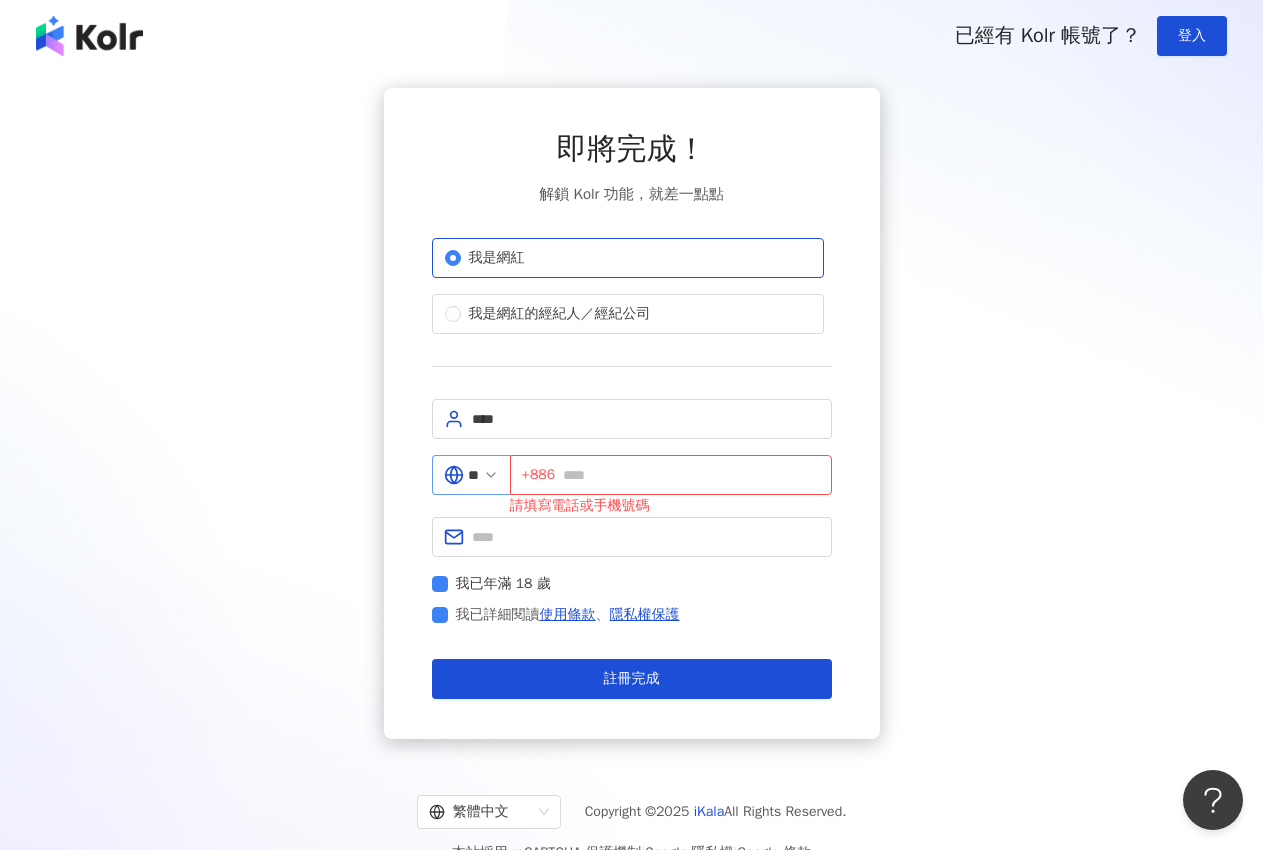 click 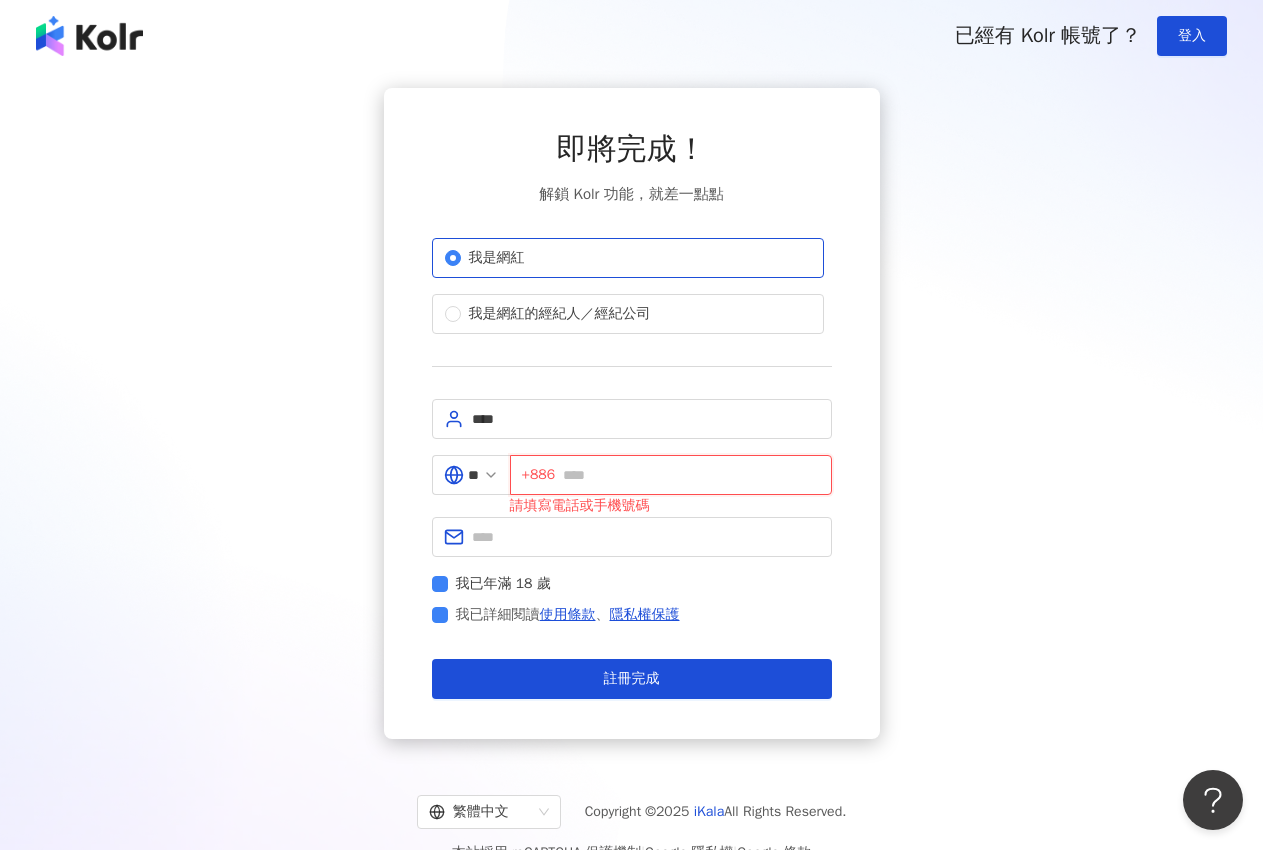 click at bounding box center (691, 475) 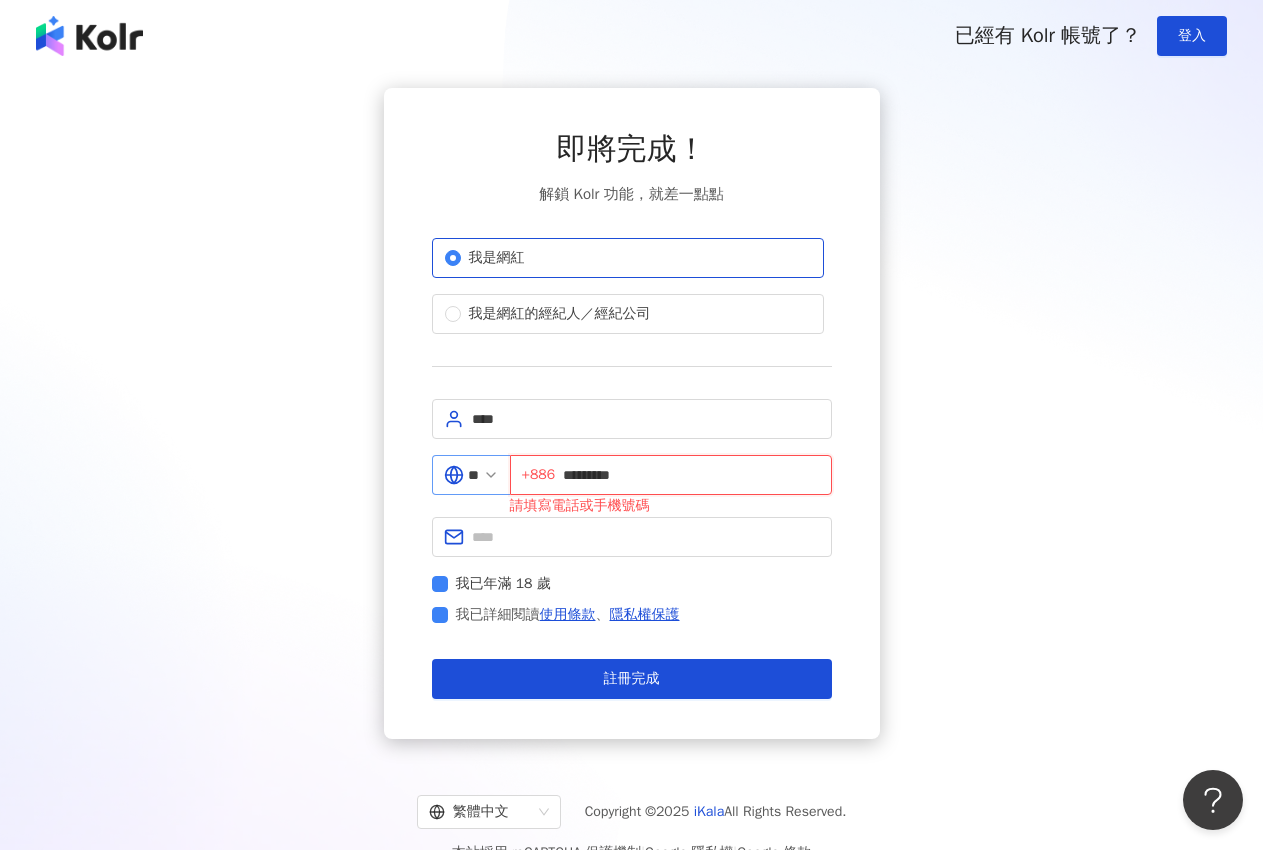 type on "*********" 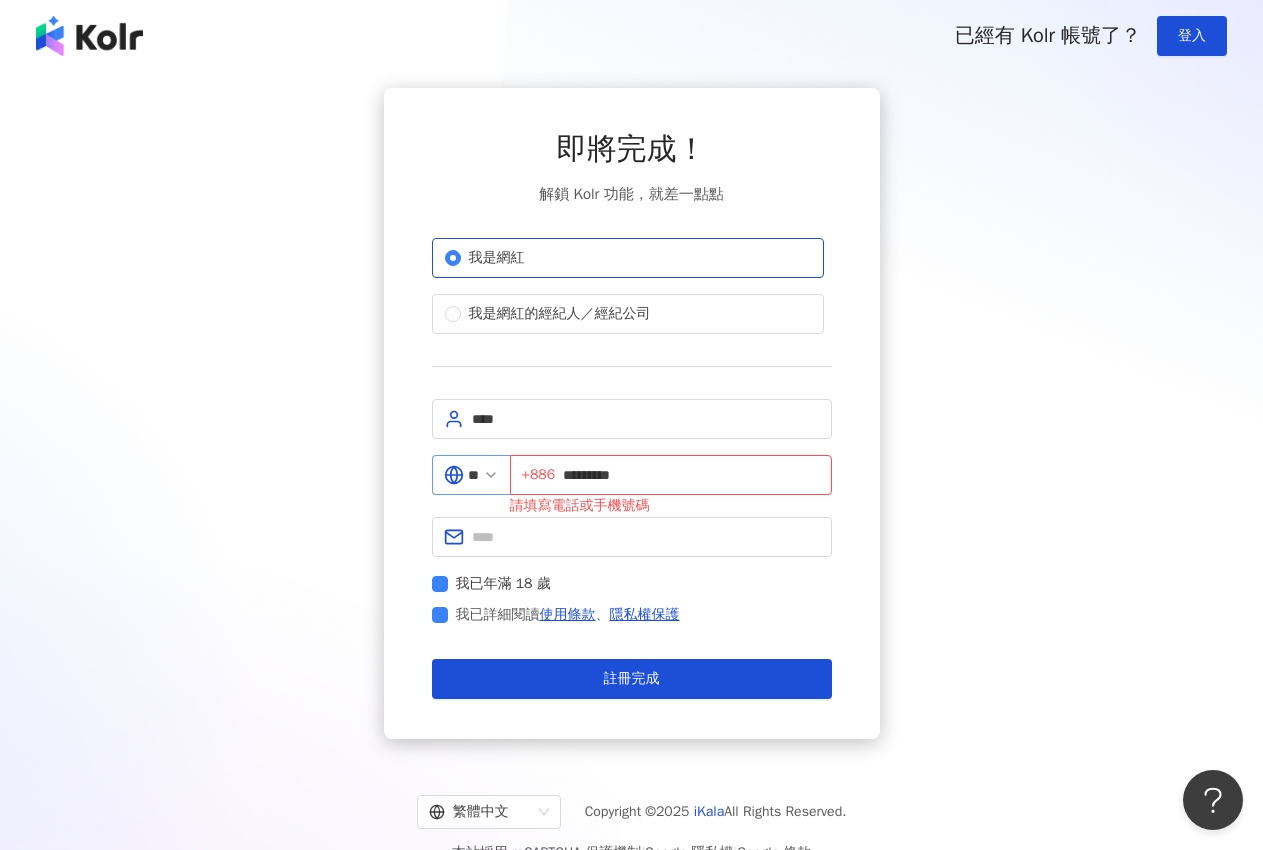 click 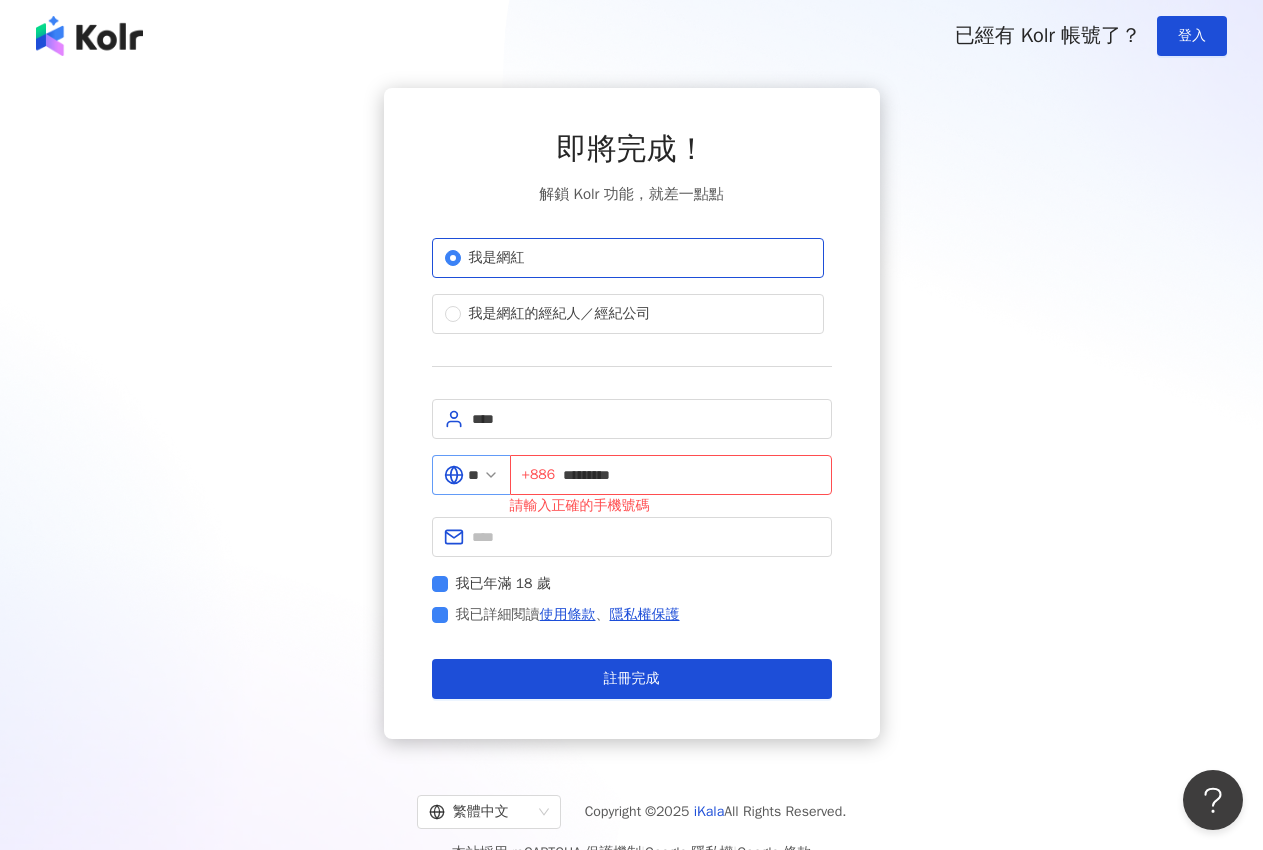 click 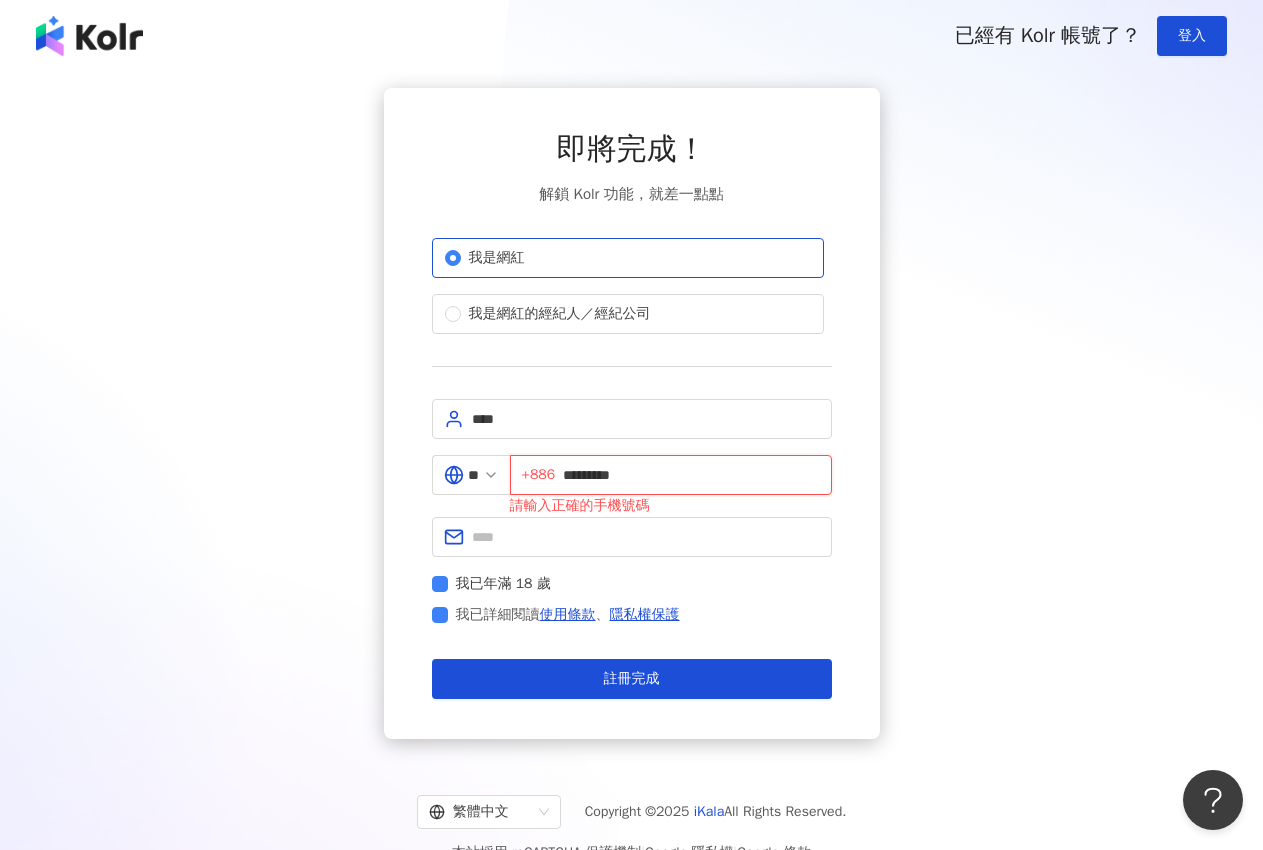 drag, startPoint x: 702, startPoint y: 460, endPoint x: 532, endPoint y: 478, distance: 170.95029 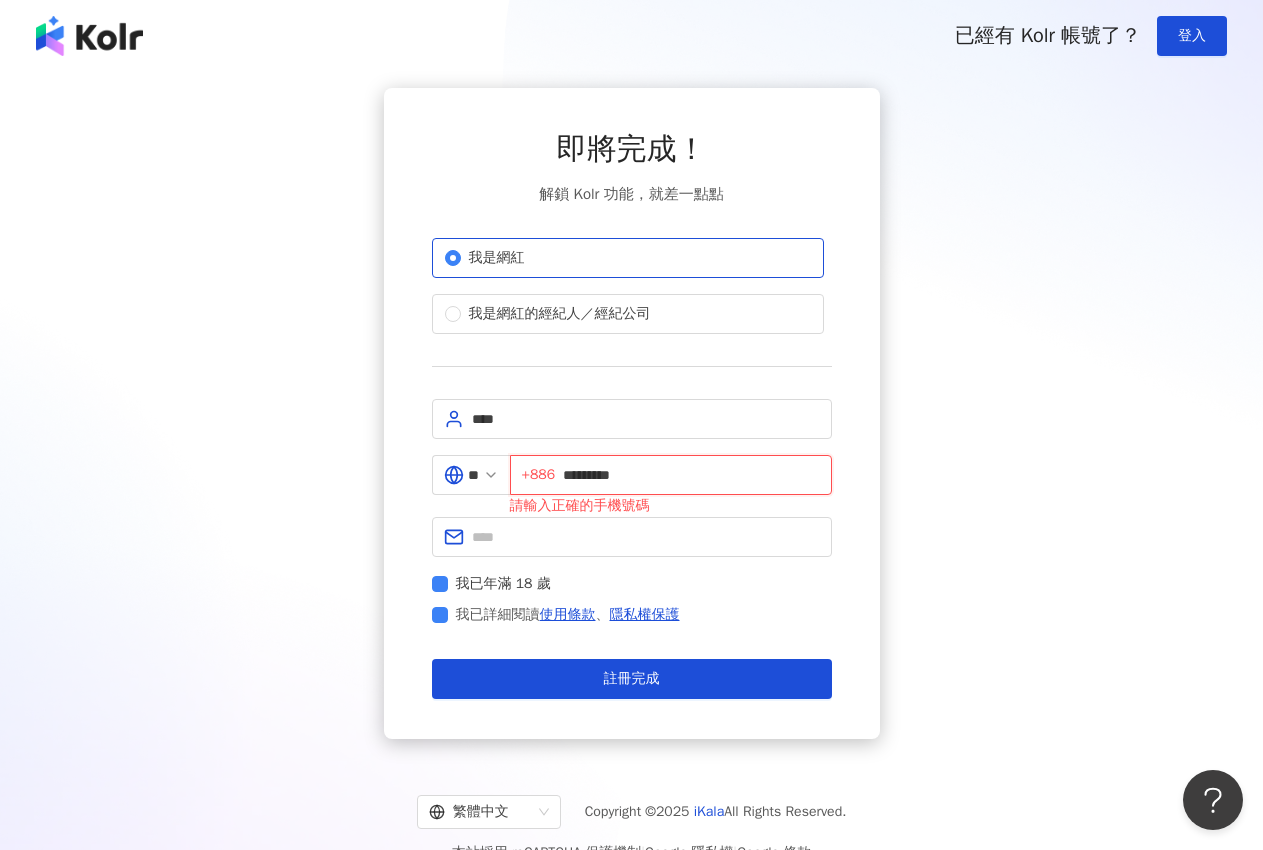 click on "+886 *********" at bounding box center (671, 475) 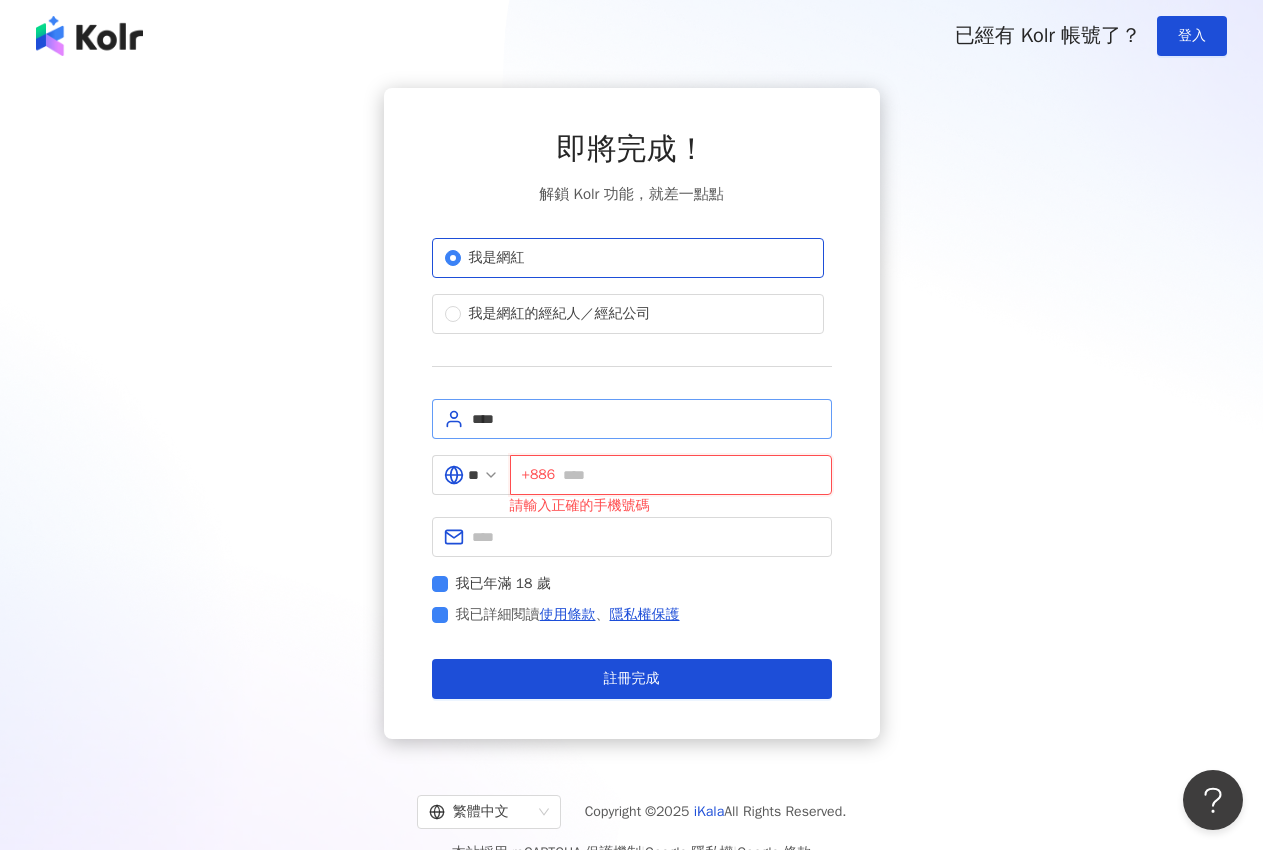type 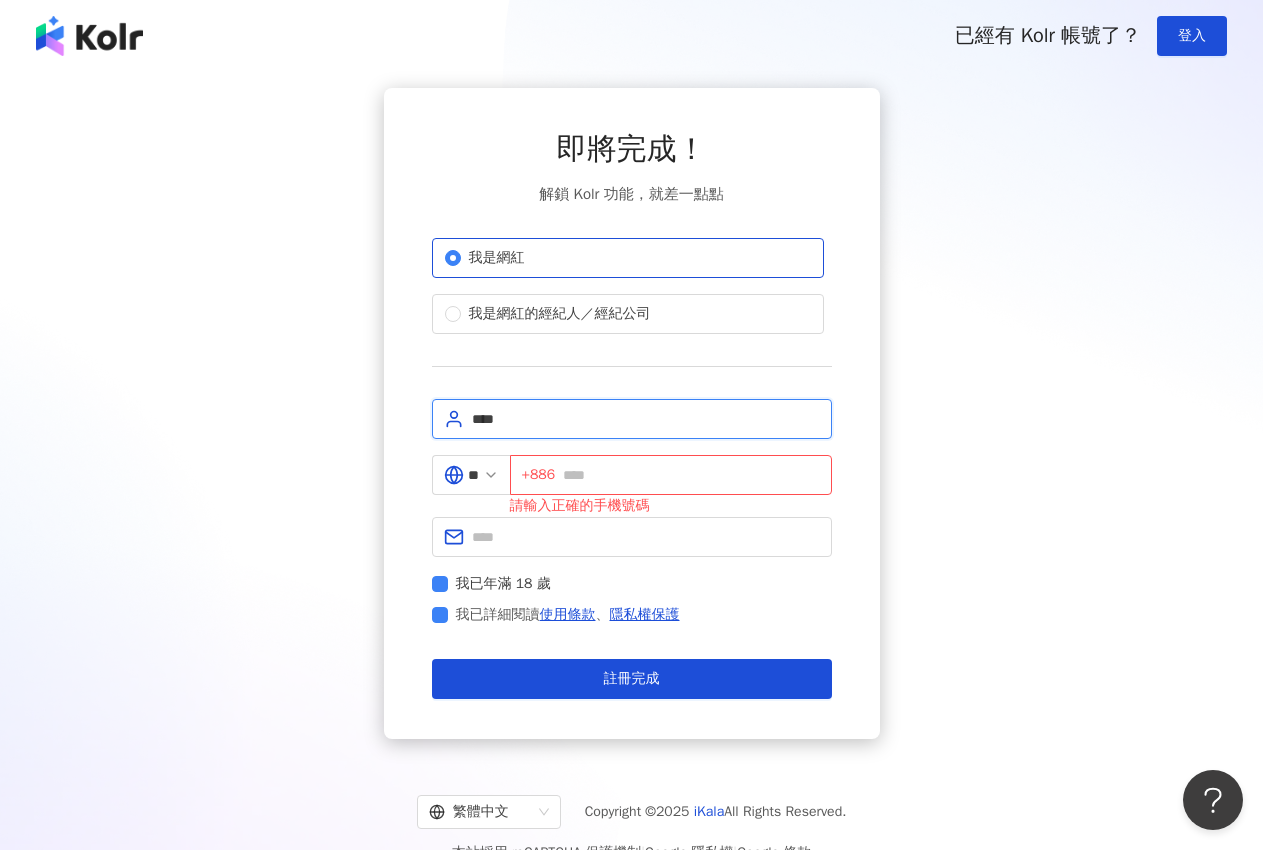 click on "****" at bounding box center (646, 419) 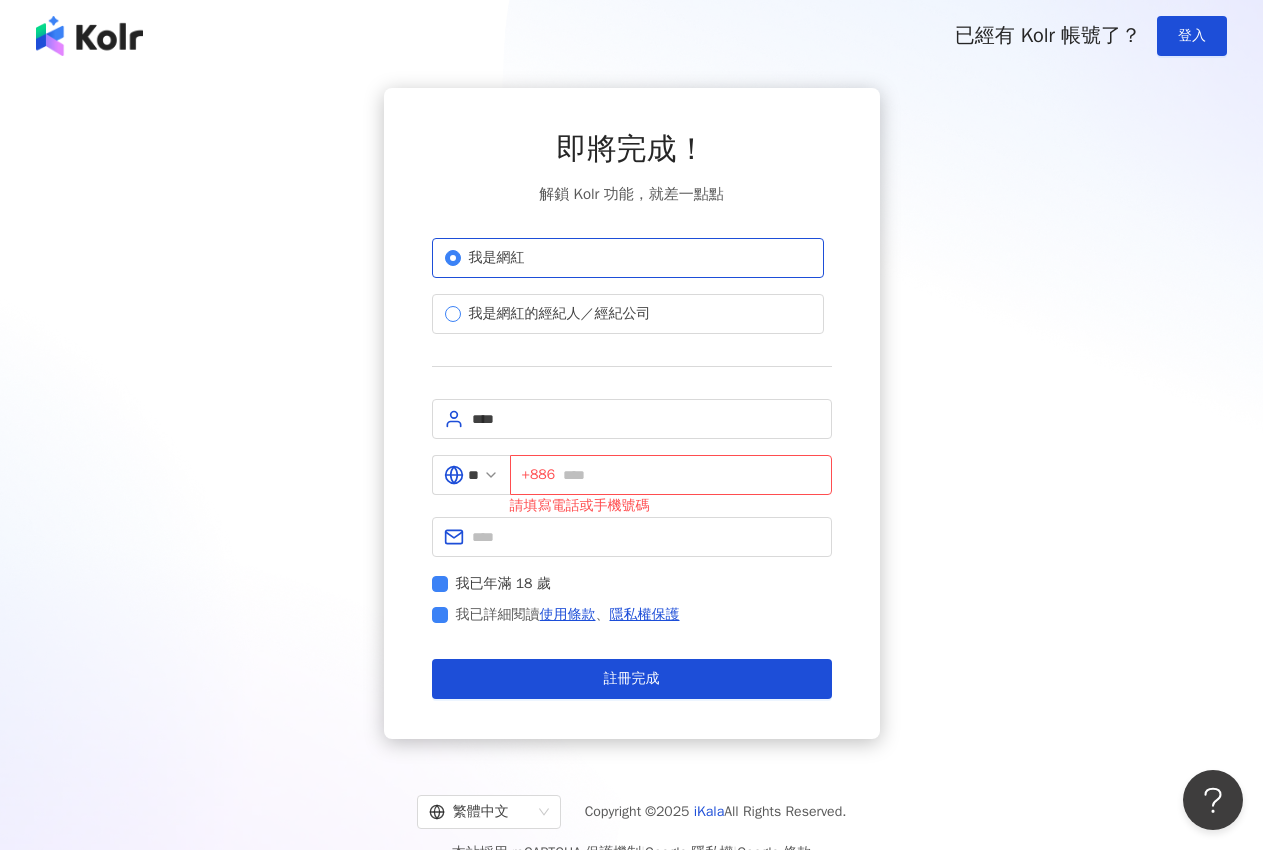 click on "我是網紅的經紀人／經紀公司" at bounding box center [560, 314] 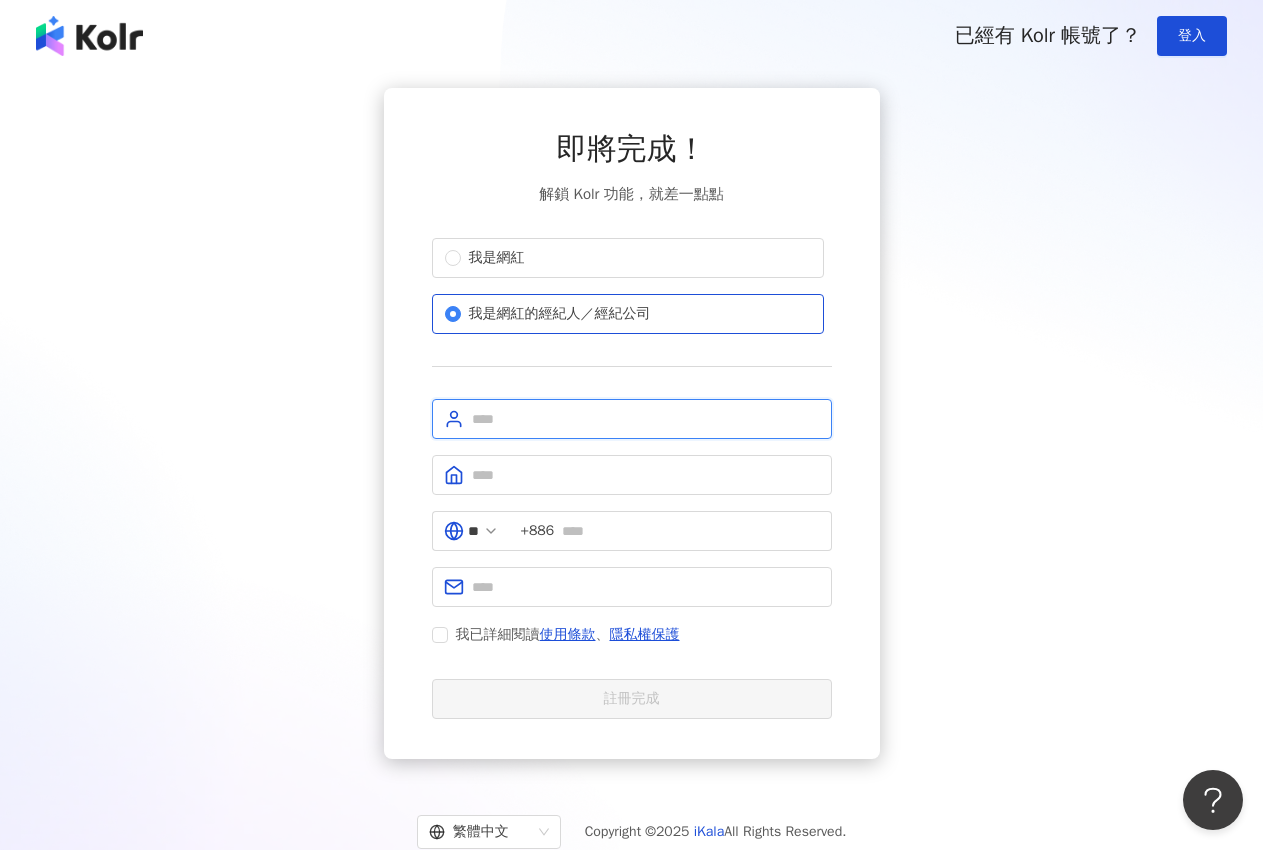 click at bounding box center (646, 419) 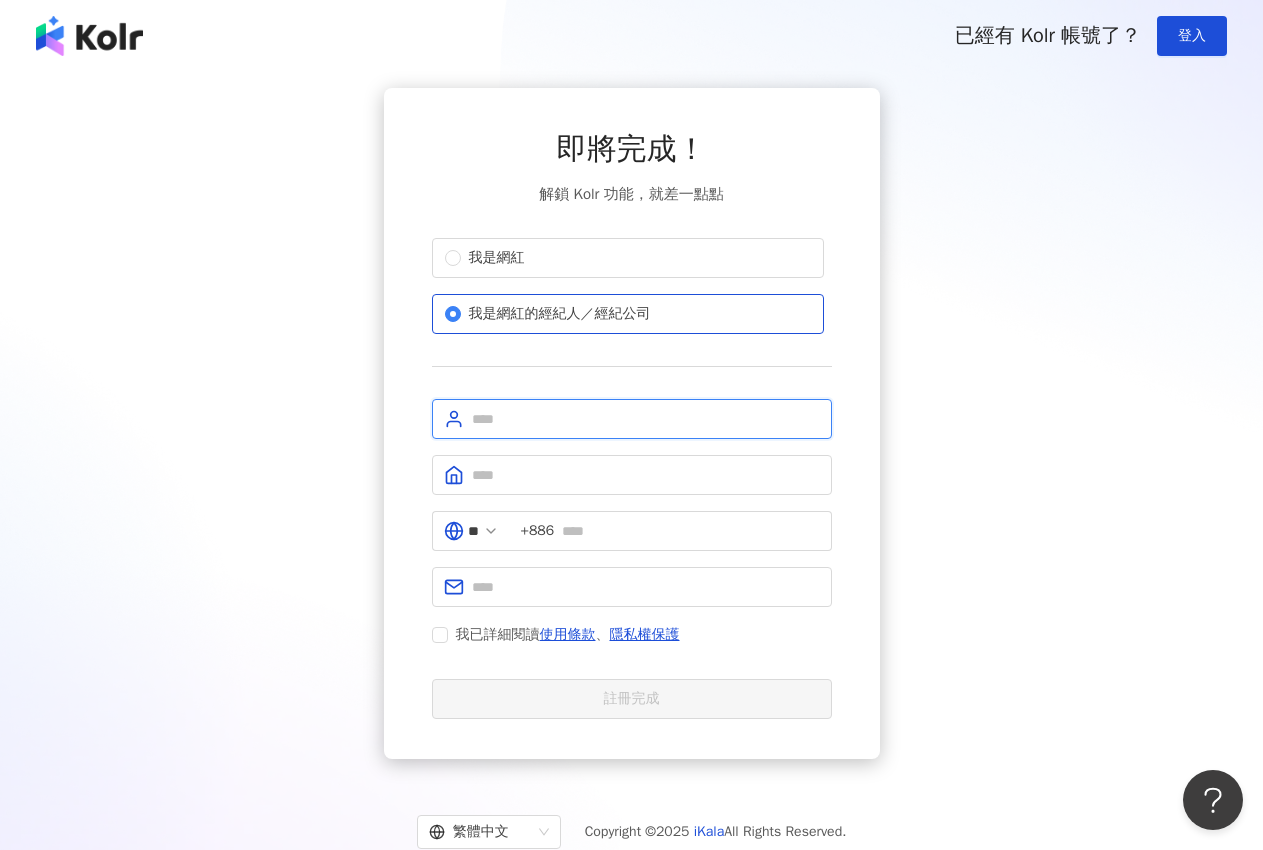 type on "****" 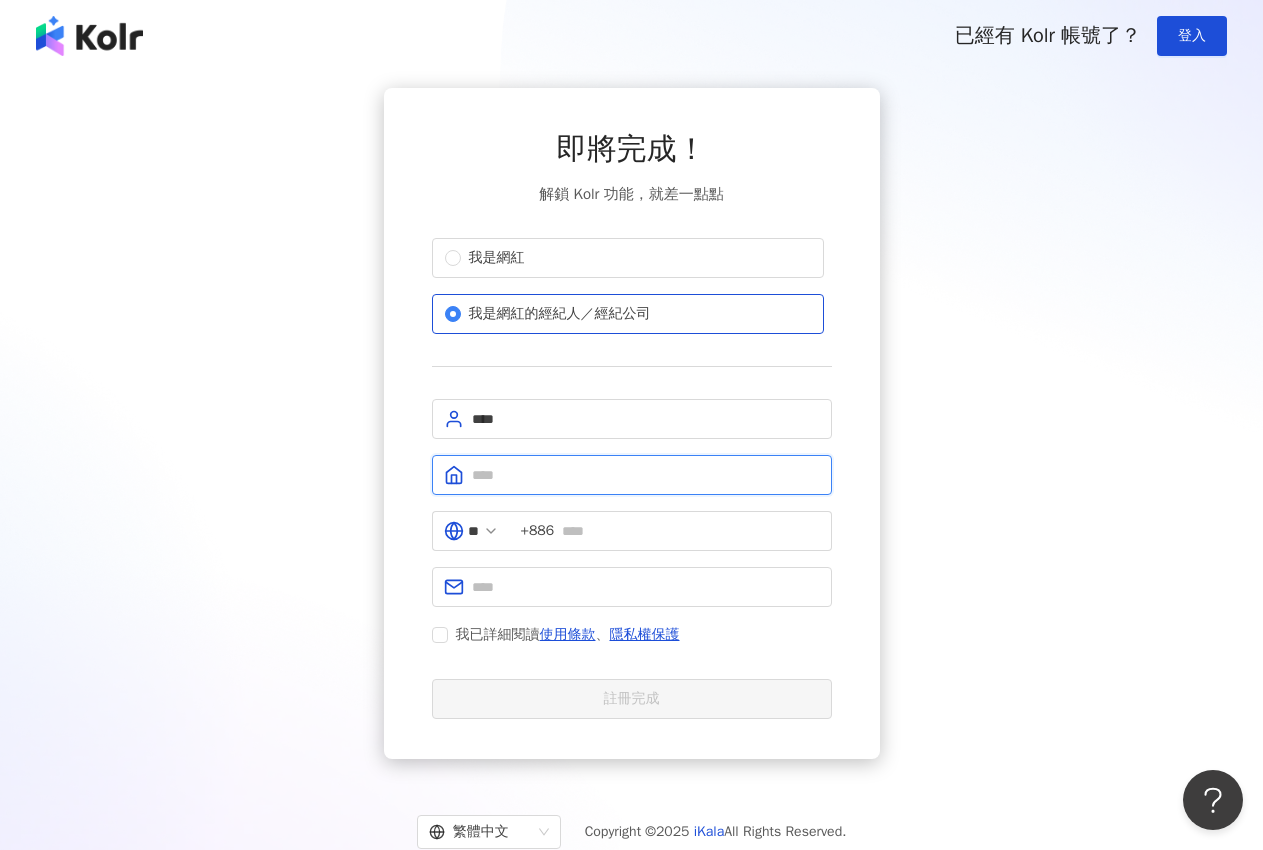 click at bounding box center [646, 475] 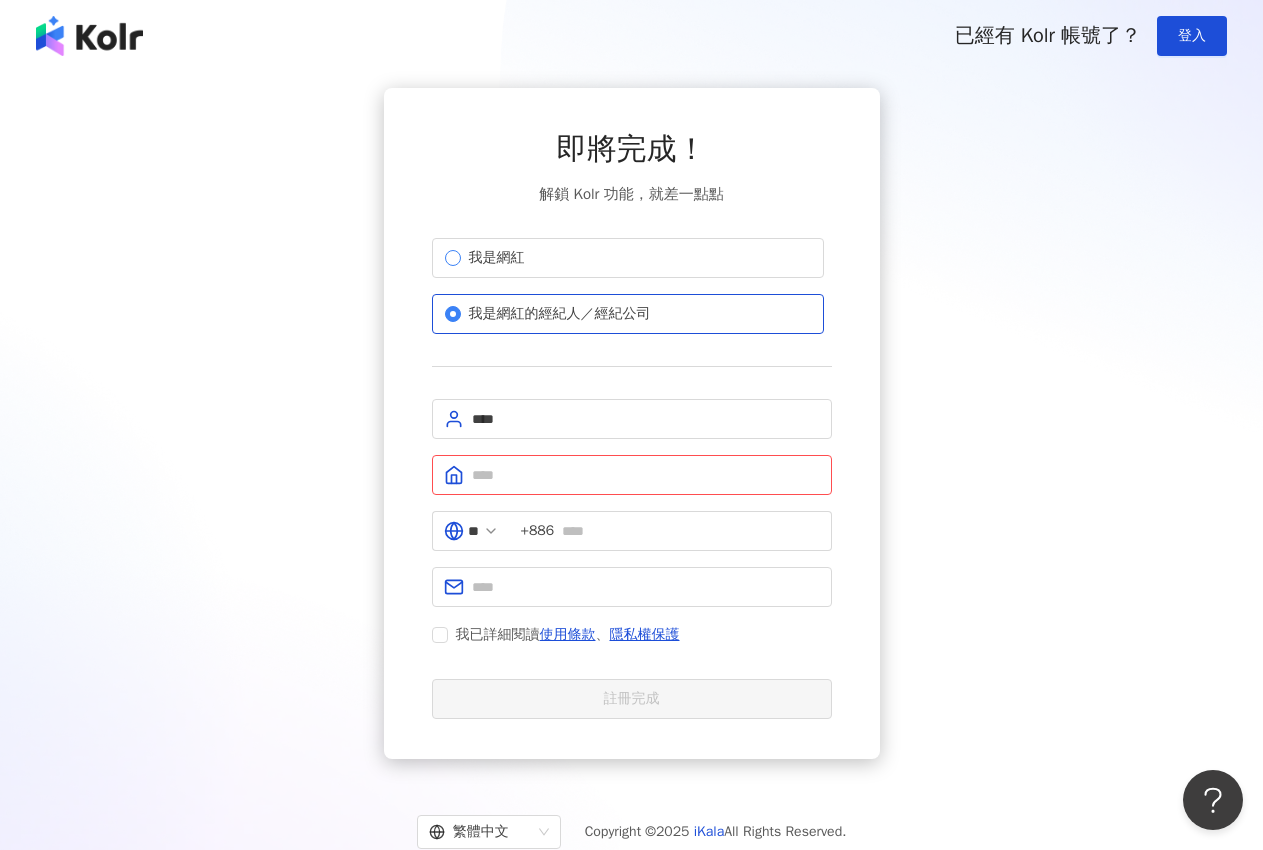 click on "我是網紅" at bounding box center (628, 258) 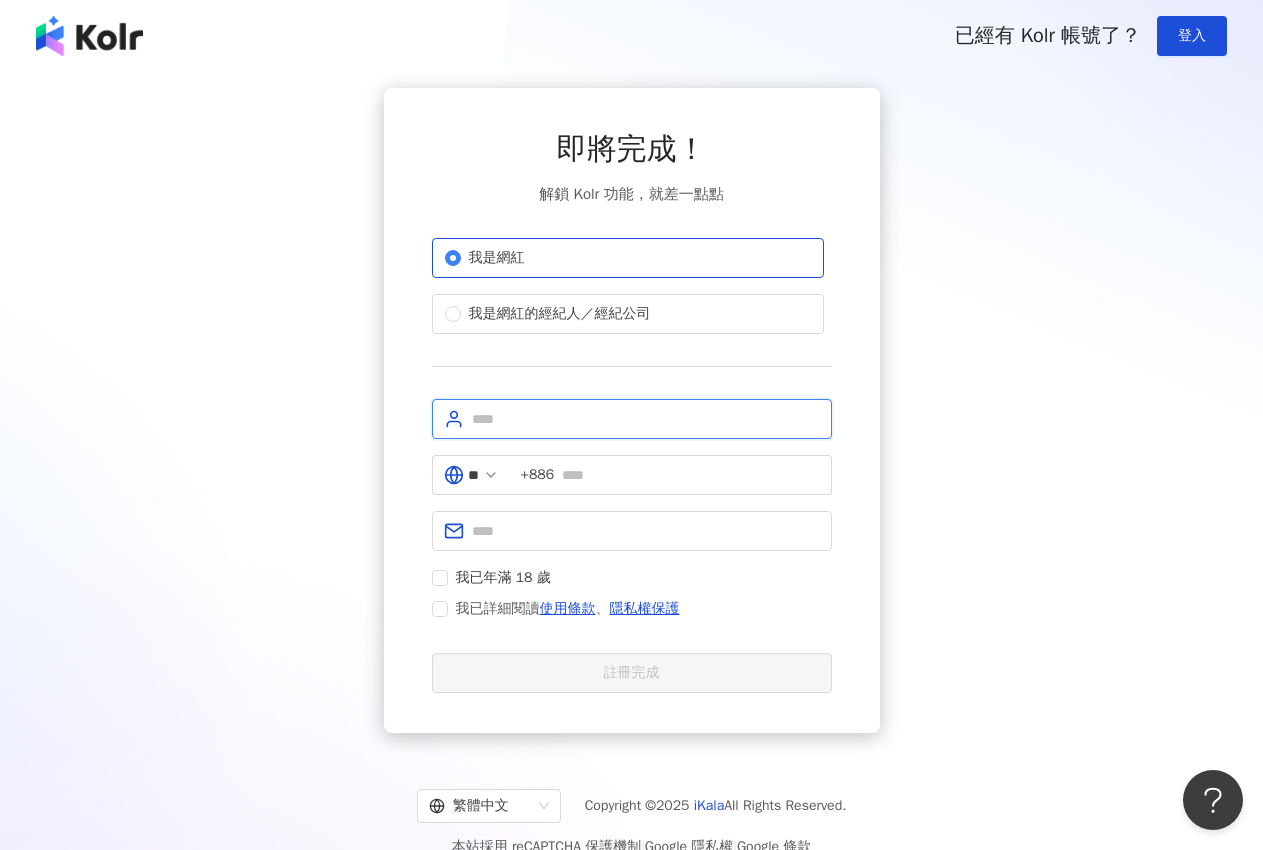 click at bounding box center [646, 419] 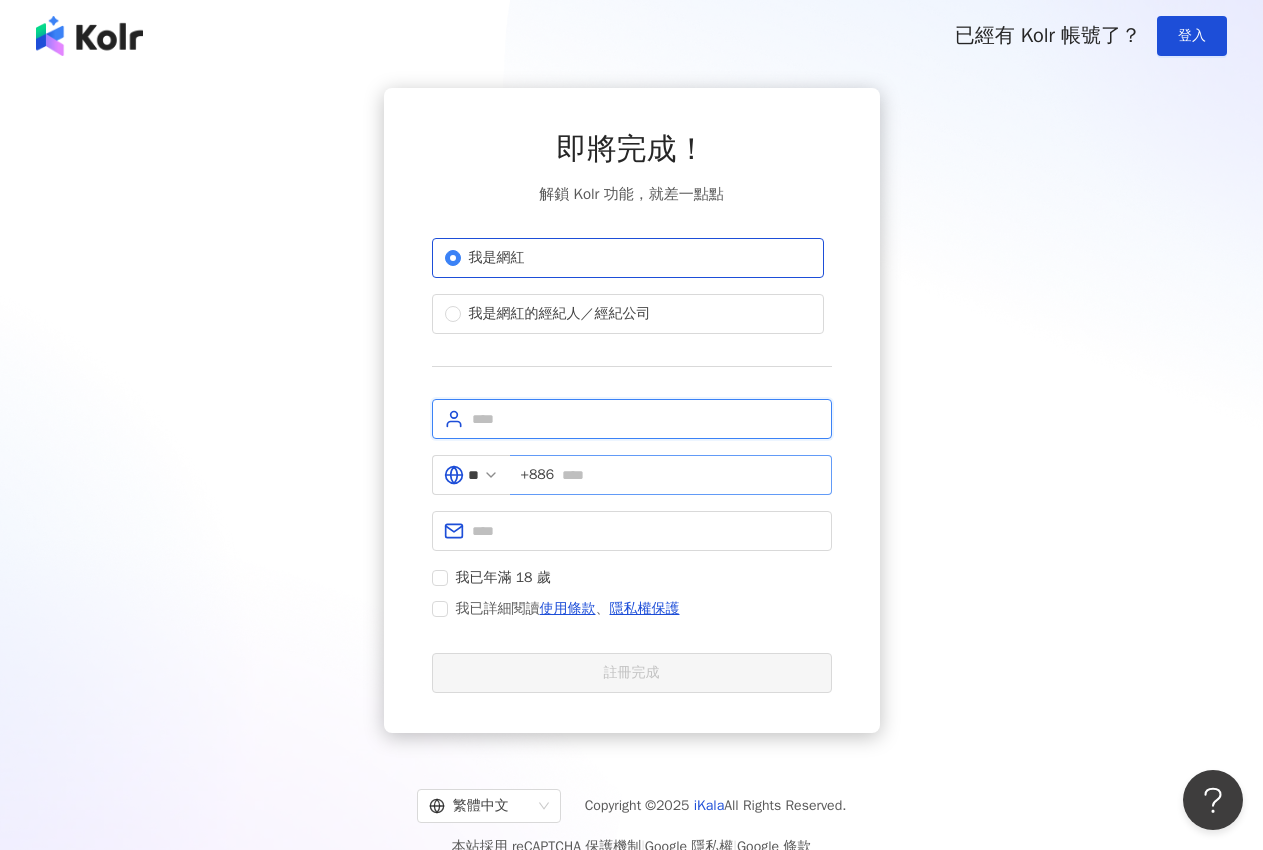 type on "****" 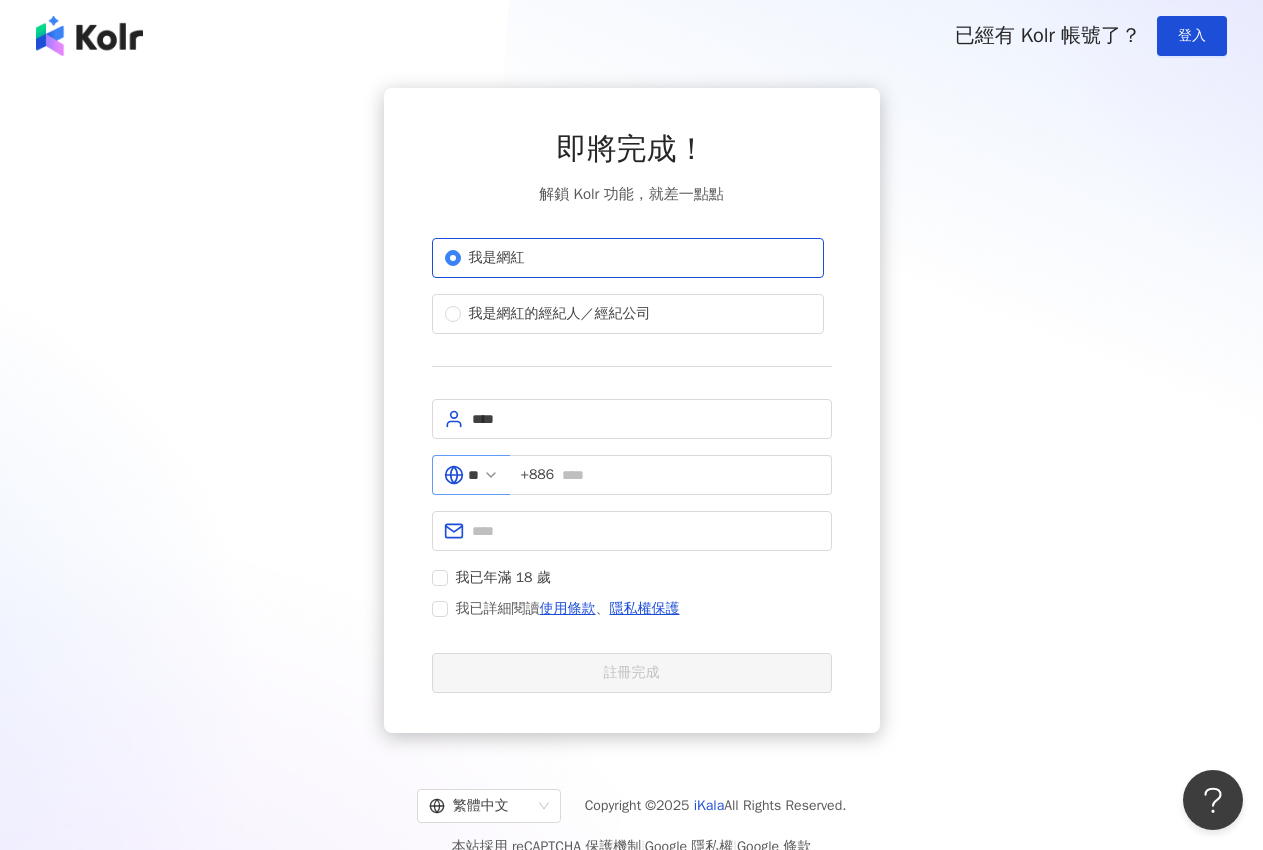 click 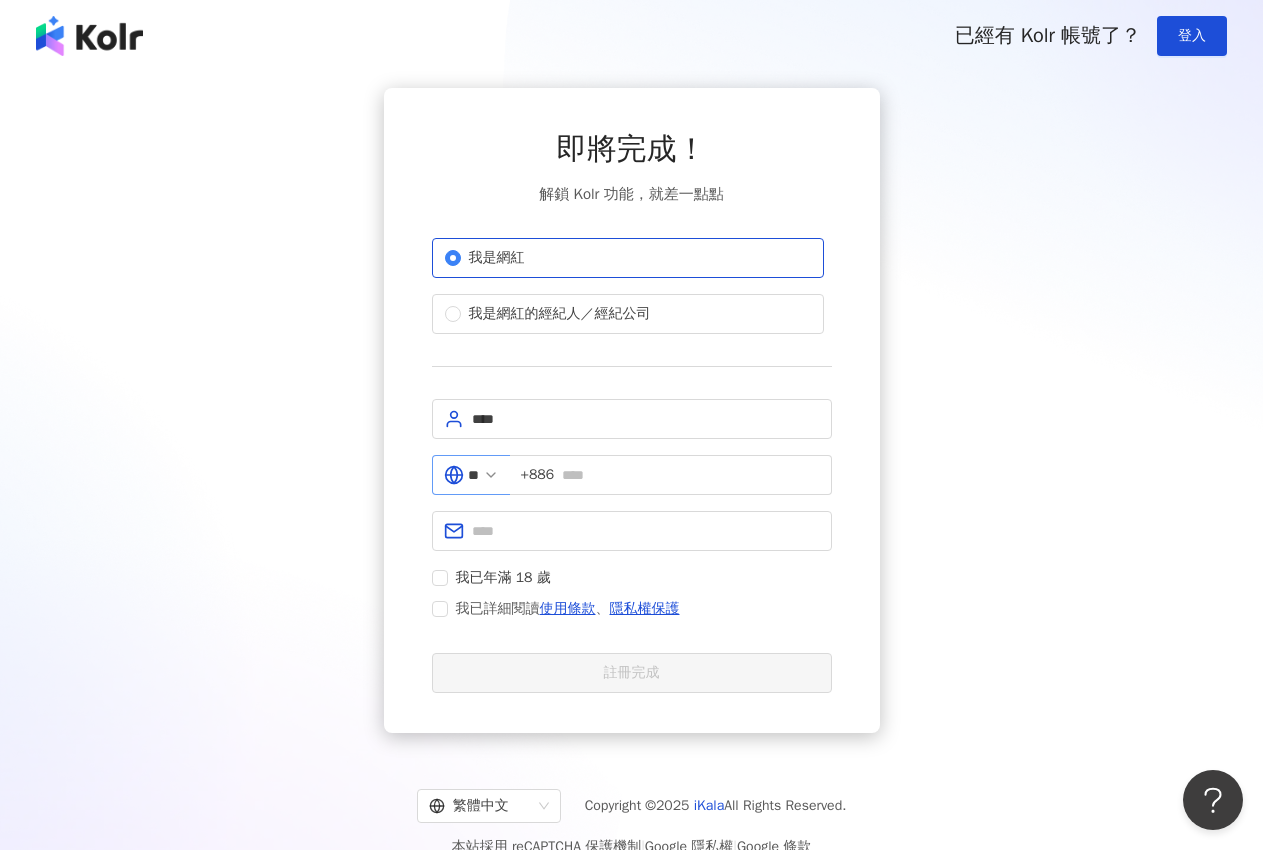 click 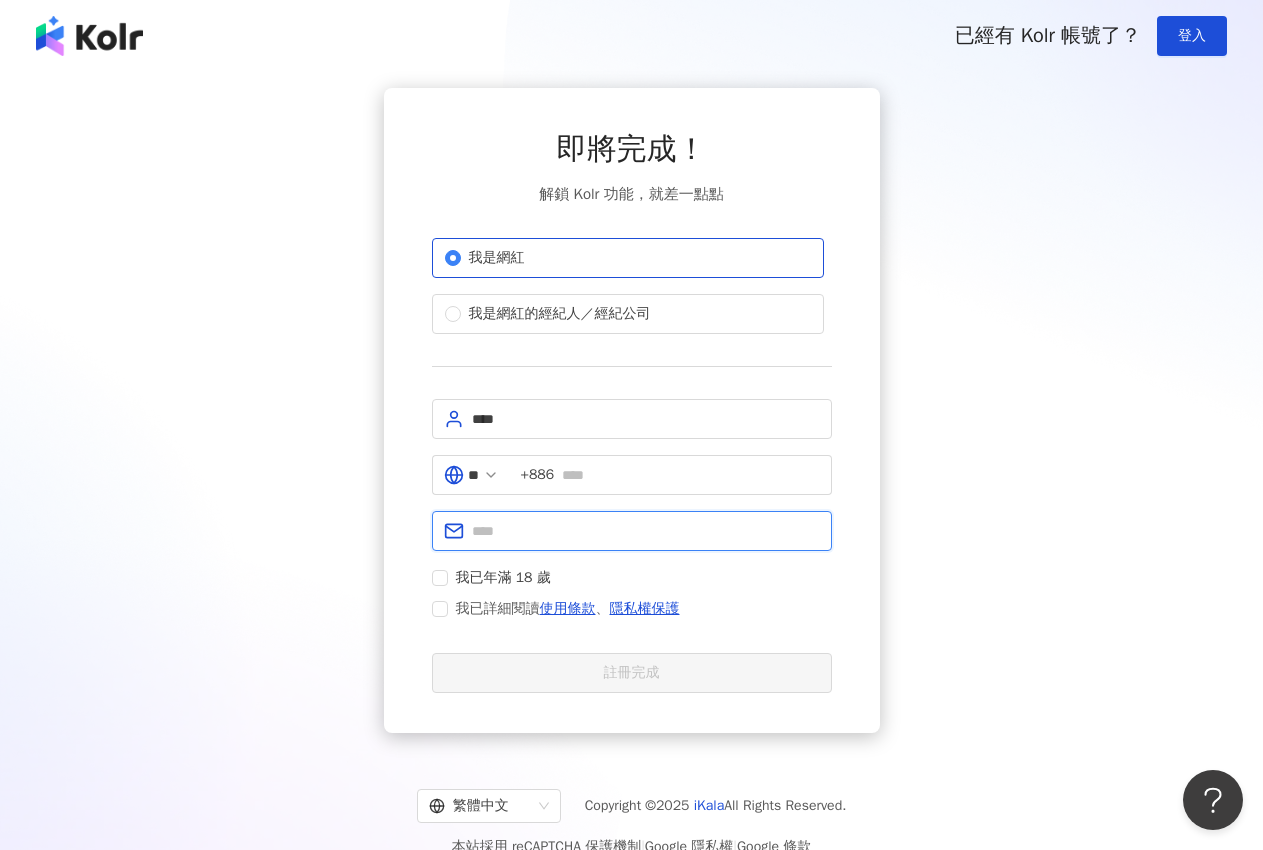 click at bounding box center (646, 531) 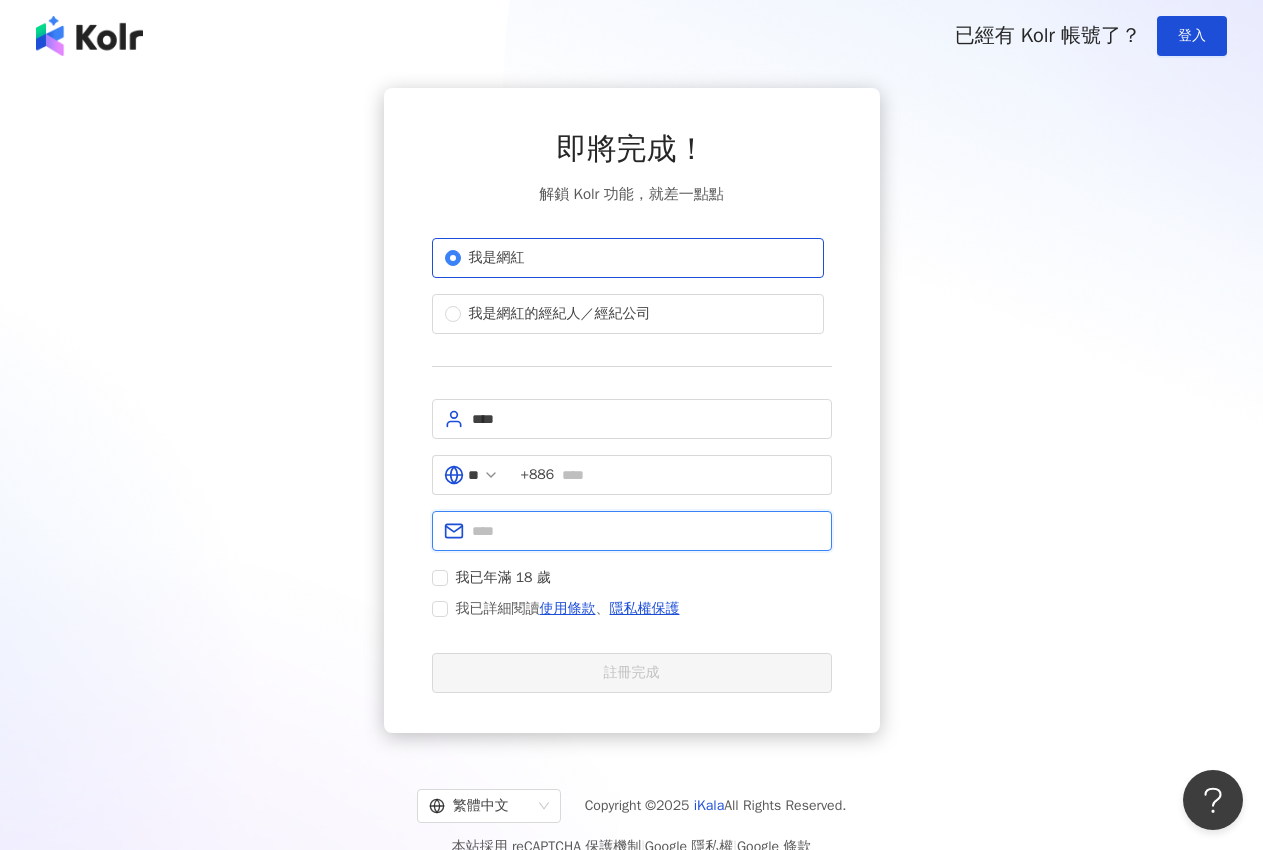 type on "**********" 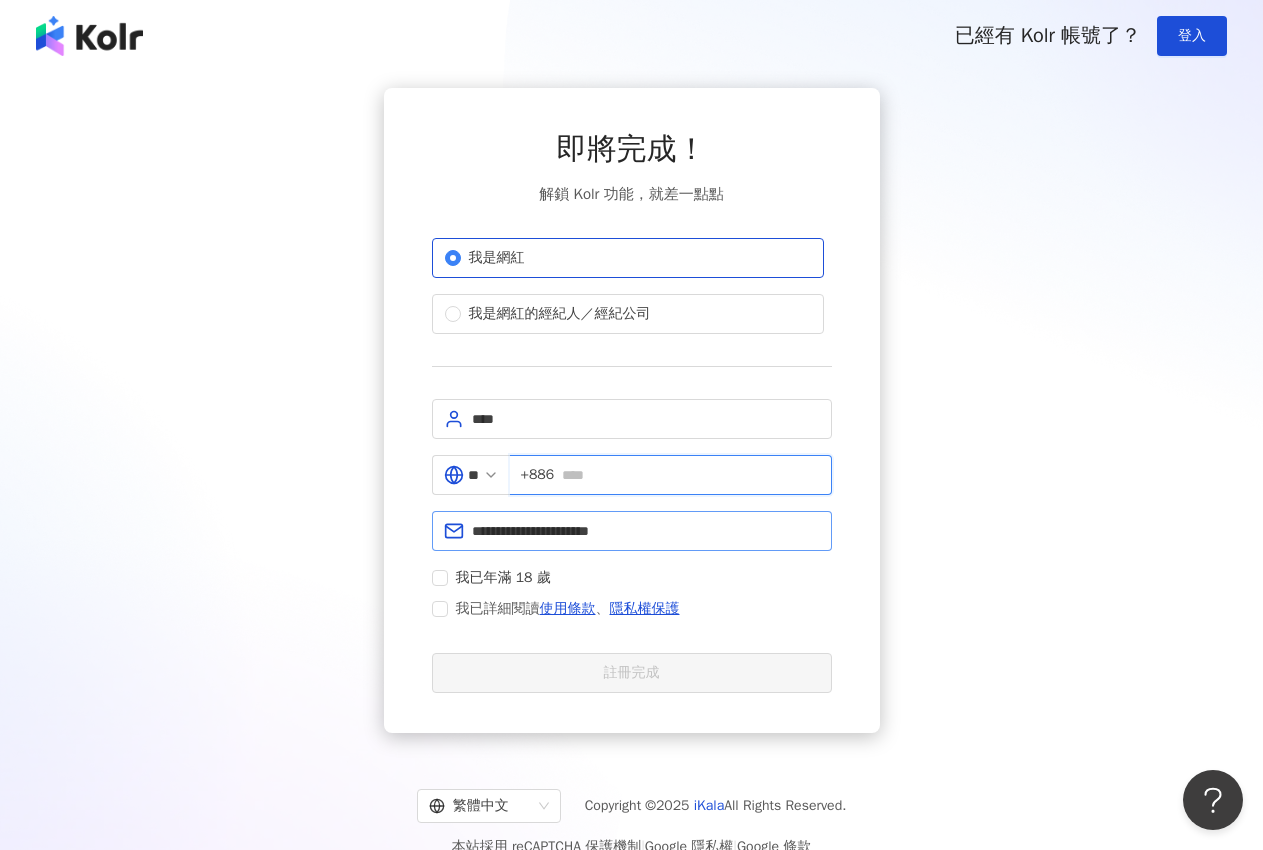 type on "**********" 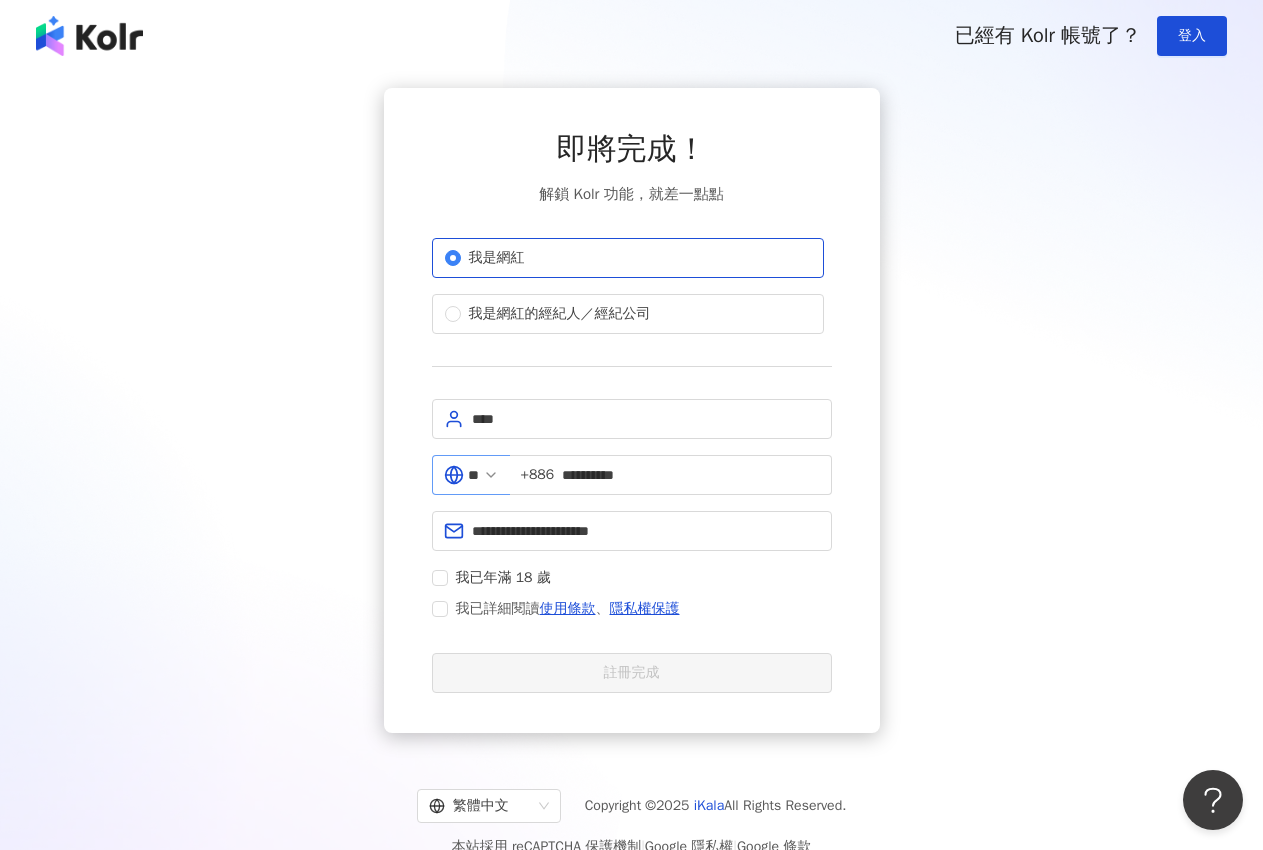 click 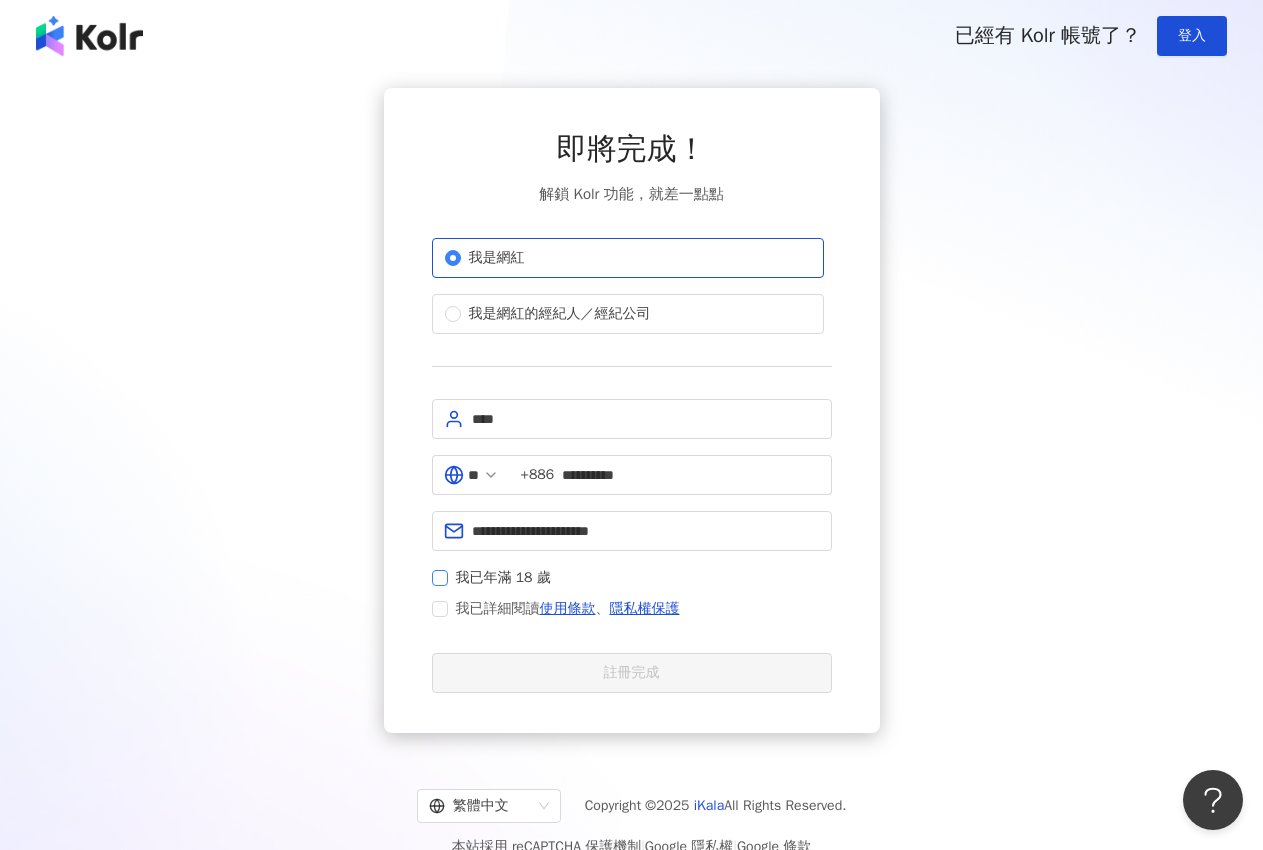 click on "我已年滿 18 歲" at bounding box center (503, 578) 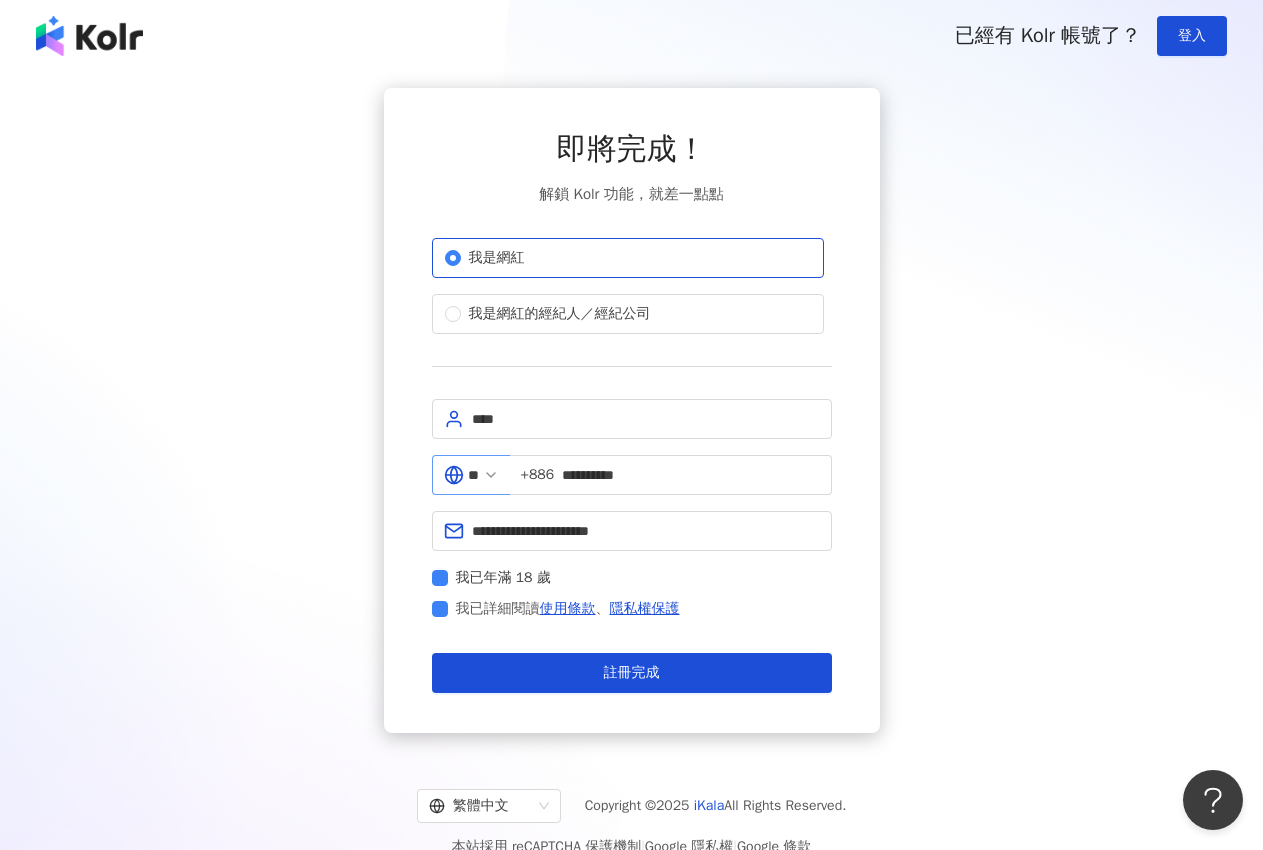 click 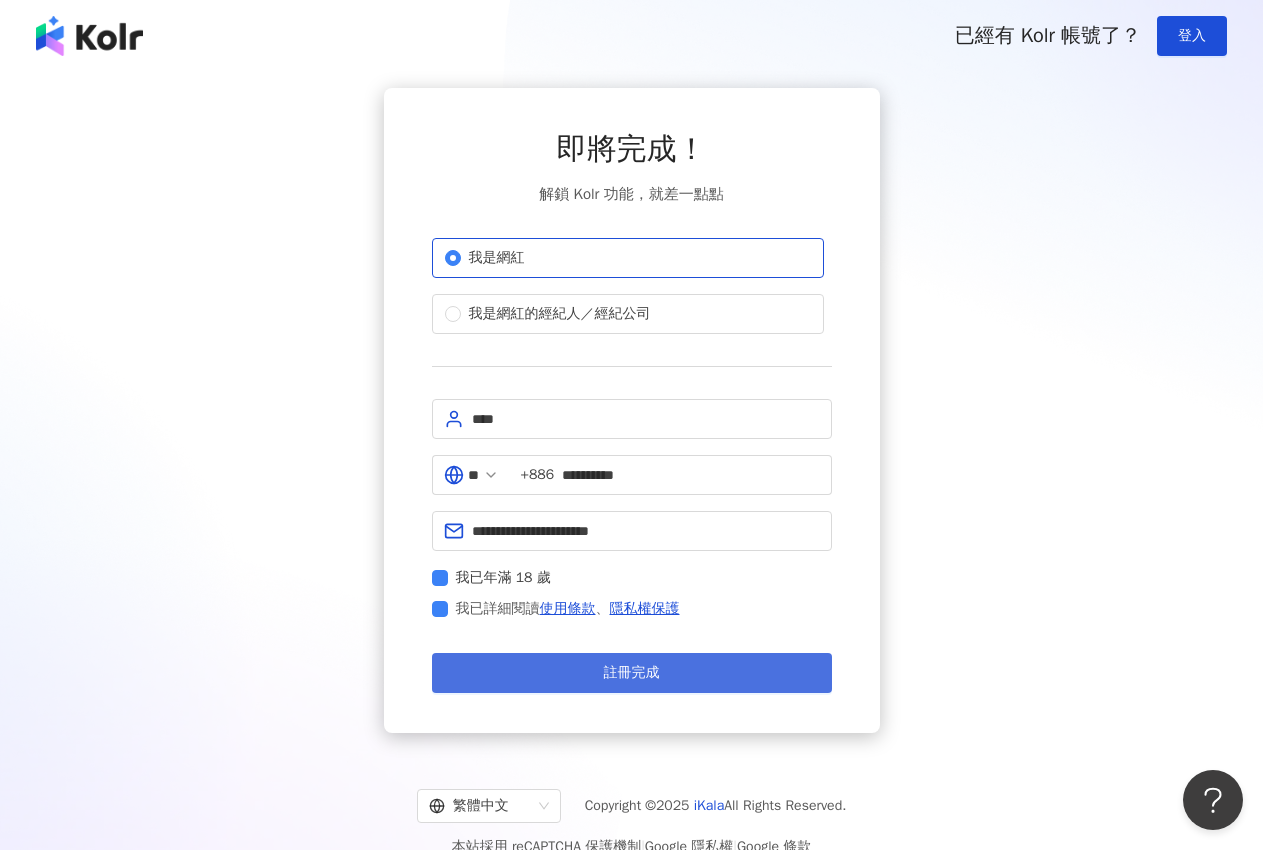 click on "註冊完成" at bounding box center (632, 673) 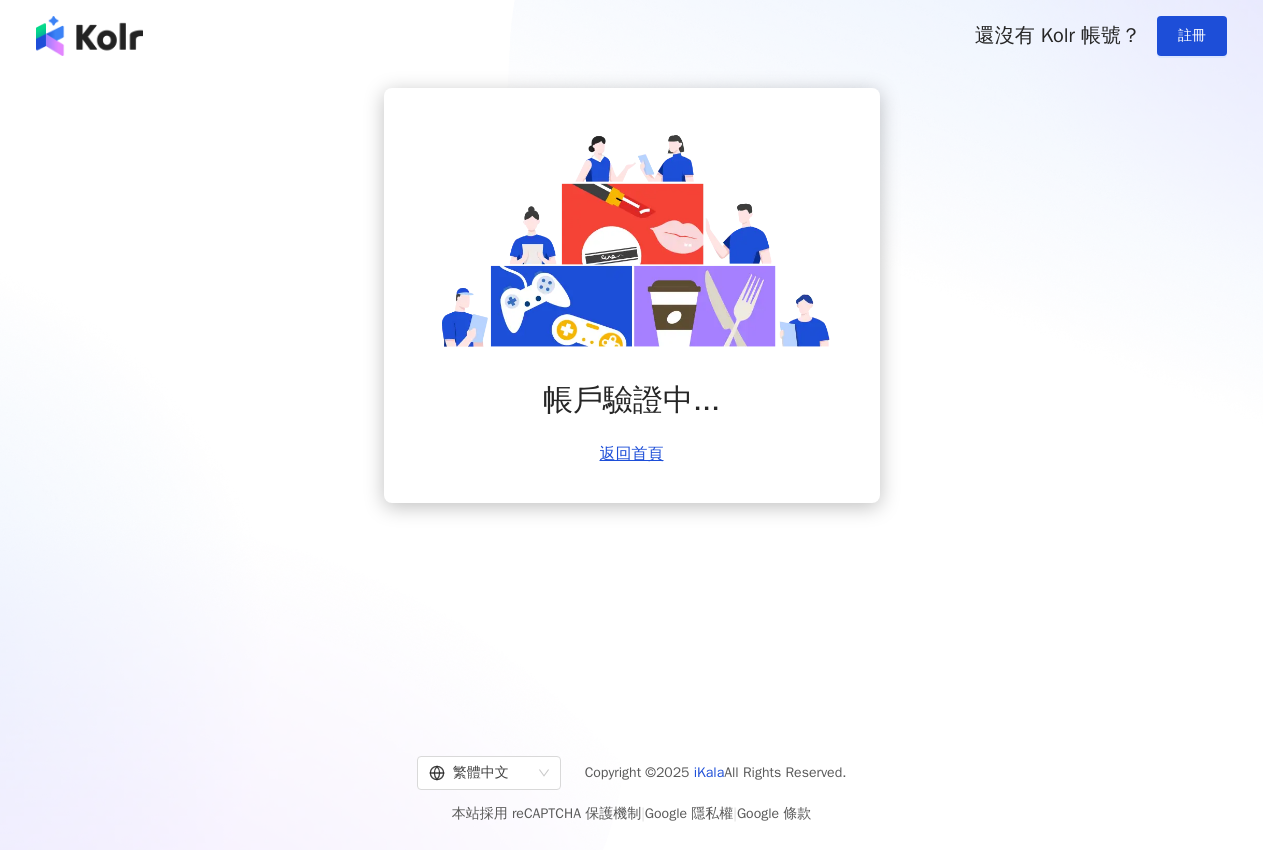 scroll, scrollTop: 0, scrollLeft: 0, axis: both 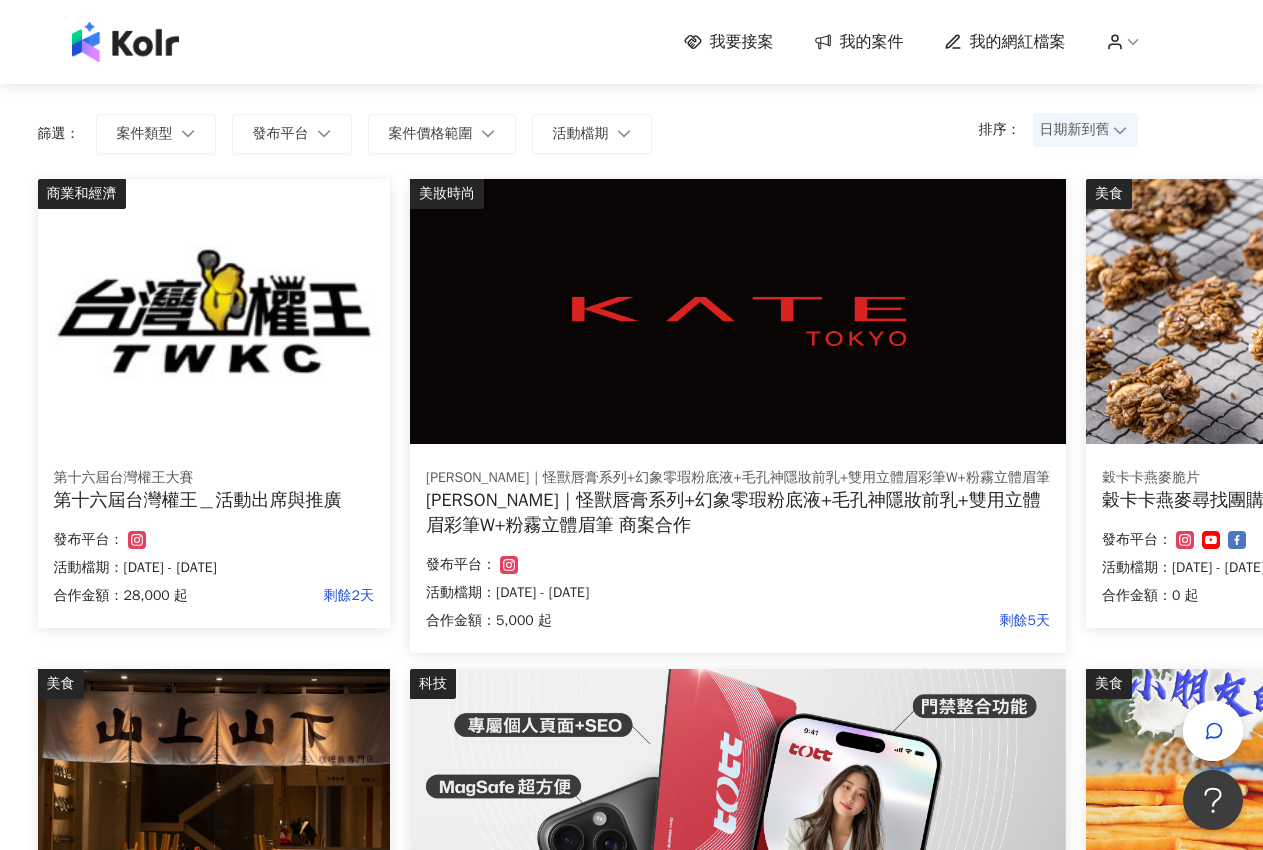 click on "我的案件" at bounding box center [872, 42] 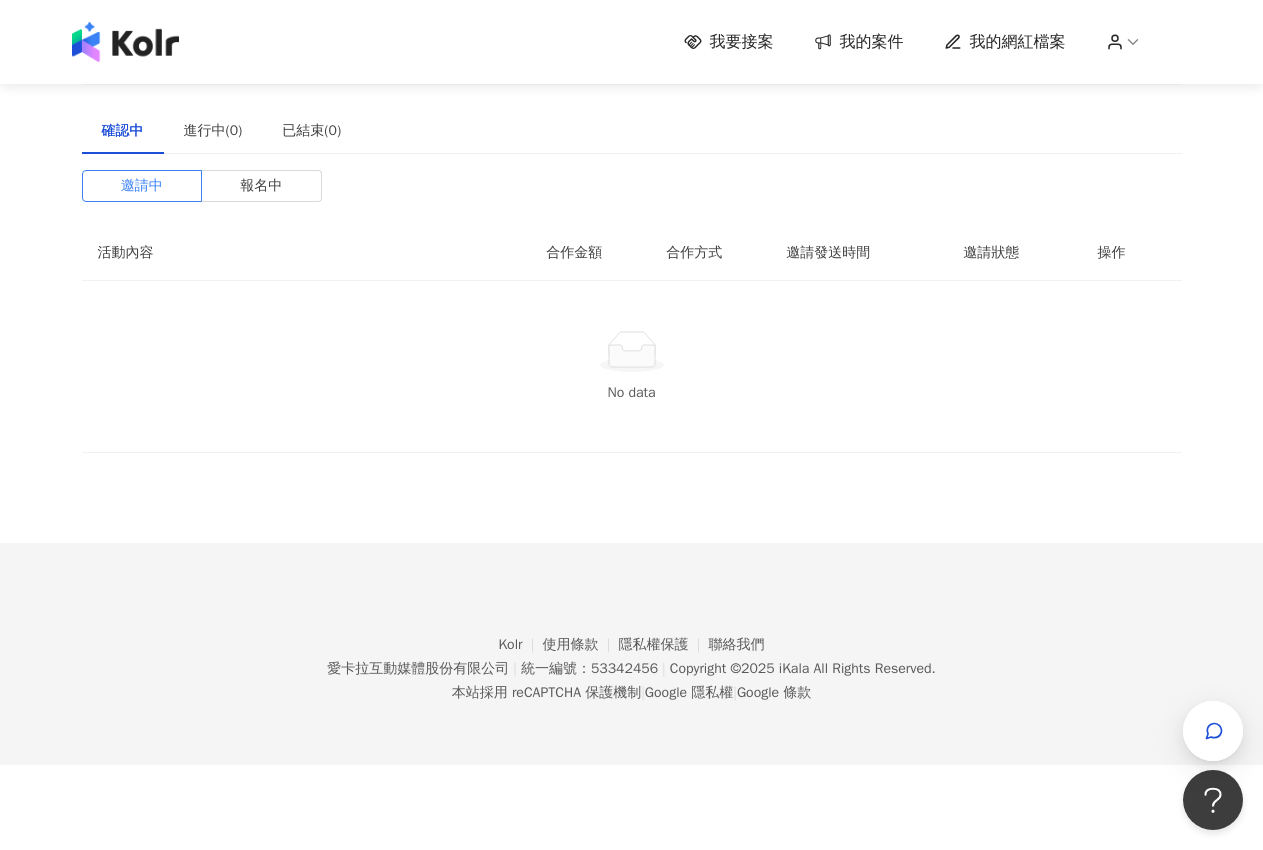 click on "我的網紅檔案" at bounding box center [1018, 42] 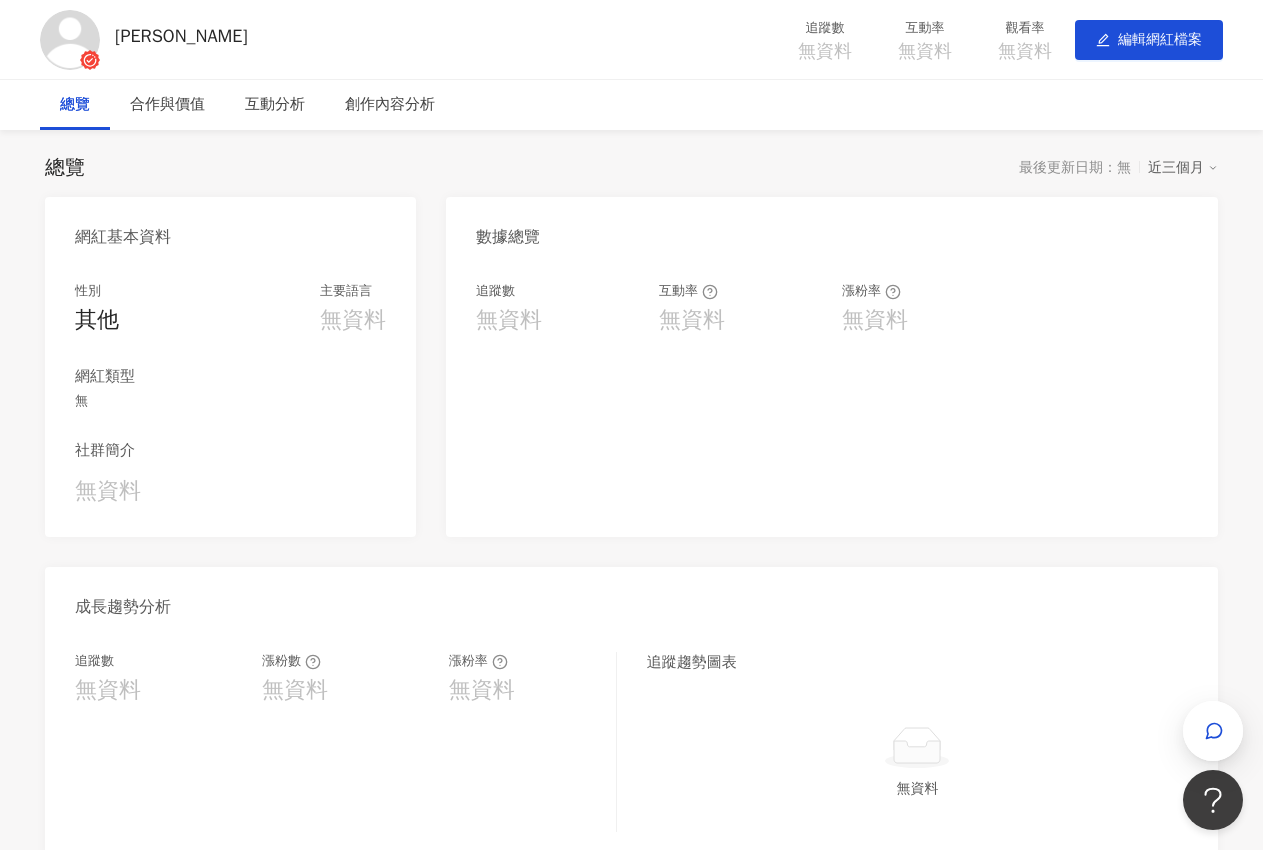 scroll, scrollTop: 0, scrollLeft: 0, axis: both 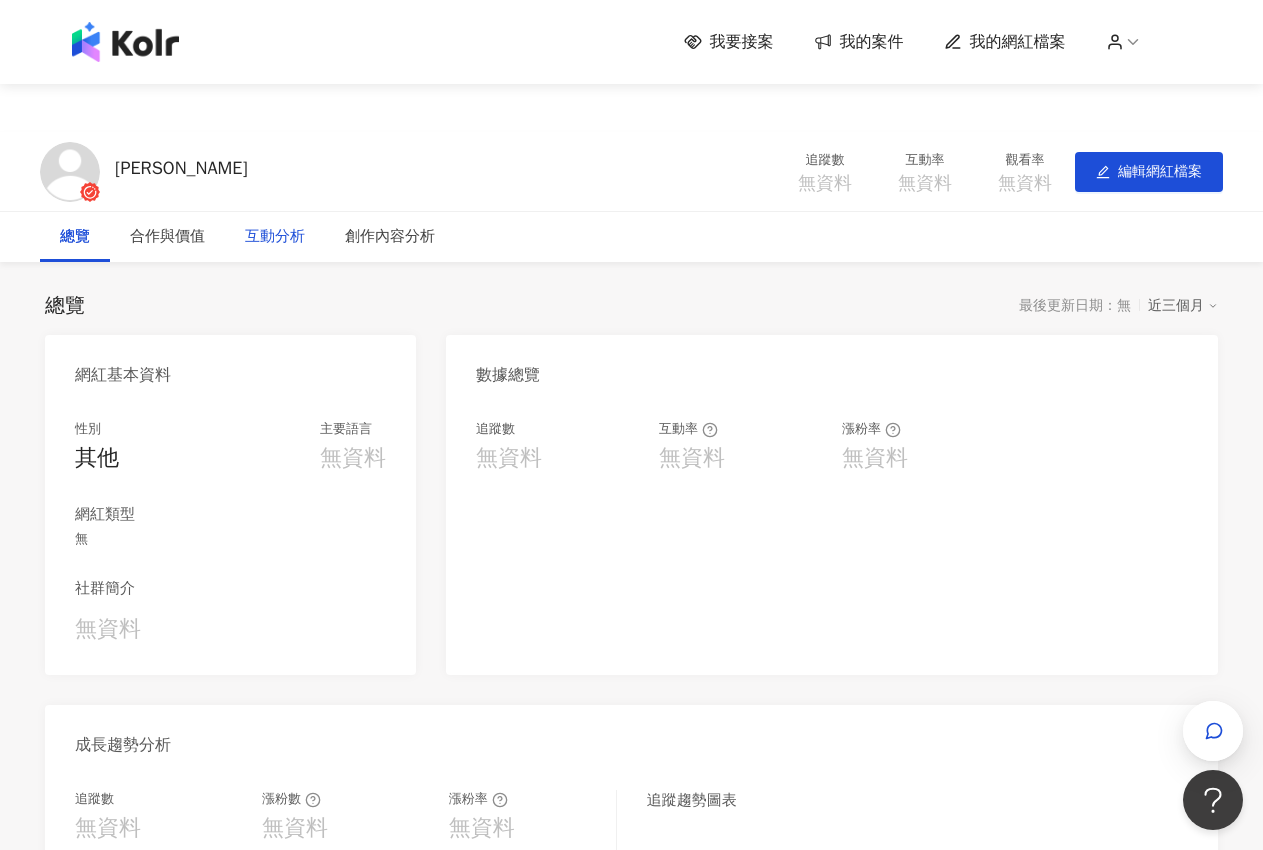 click on "互動分析" at bounding box center [275, 237] 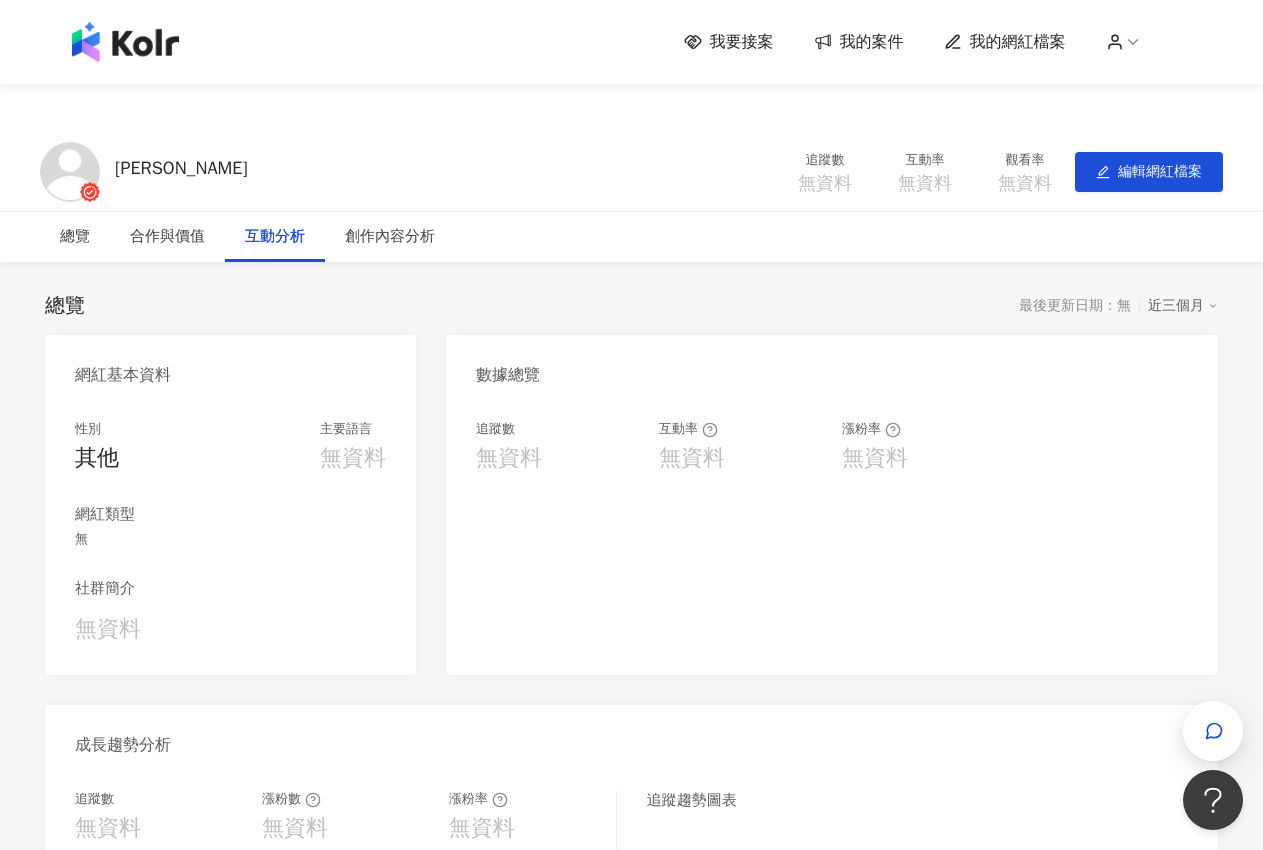 scroll, scrollTop: 1302, scrollLeft: 0, axis: vertical 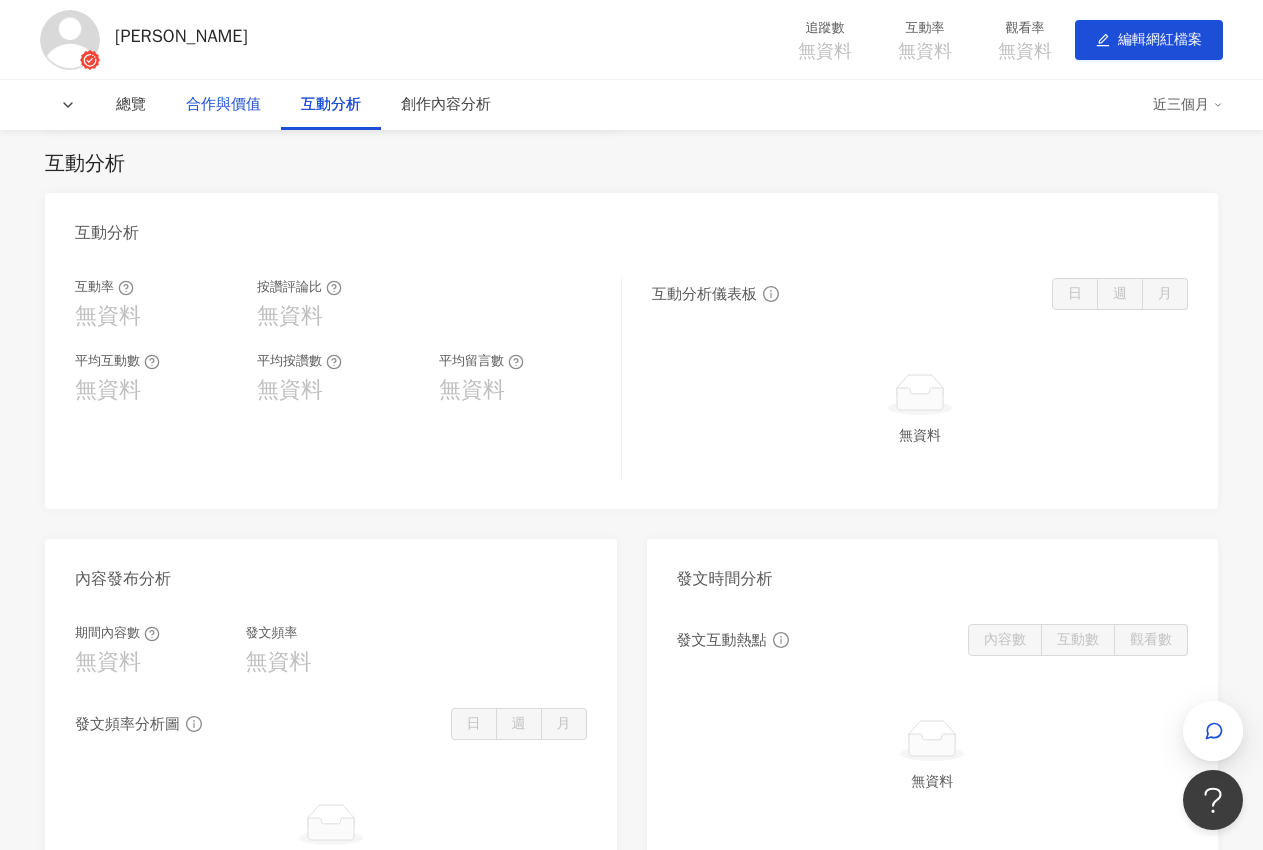 click on "合作與價值" at bounding box center [223, 105] 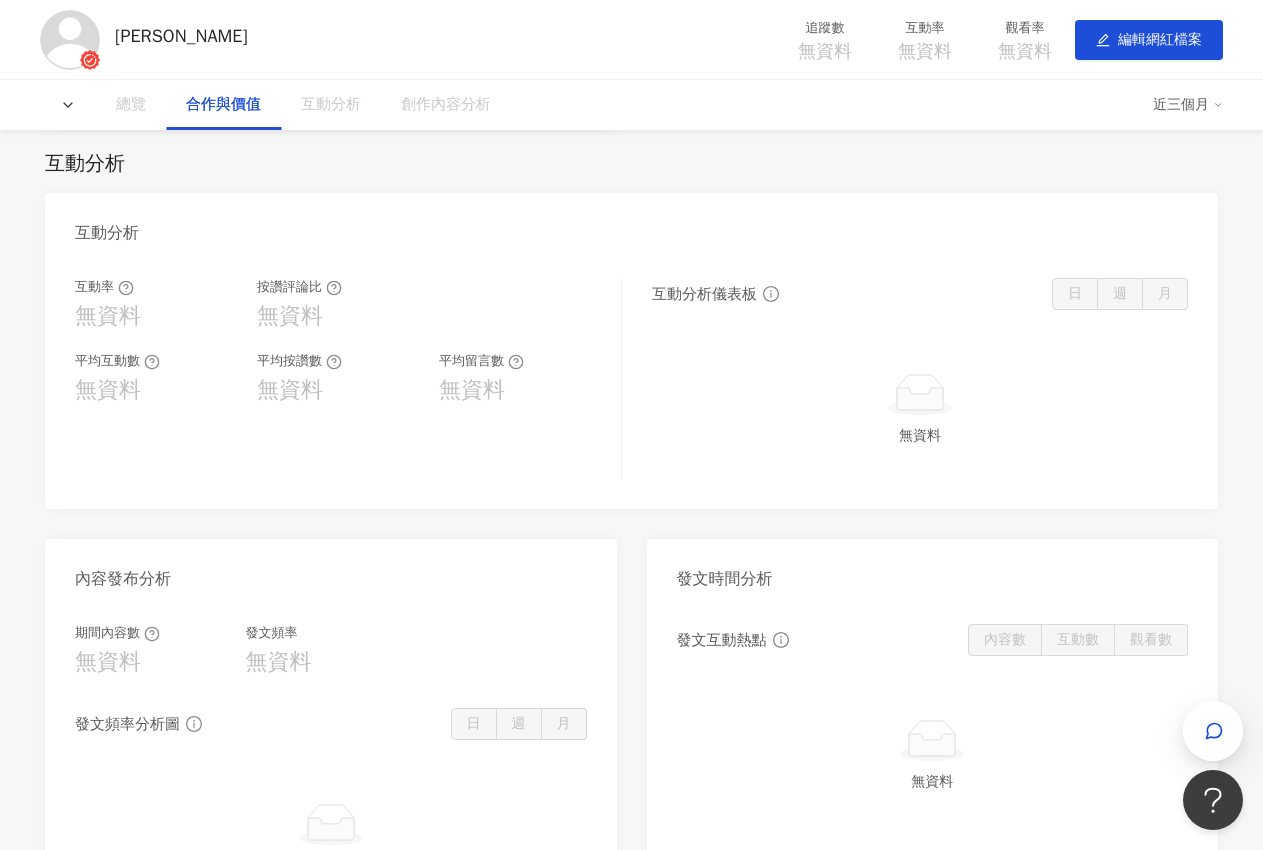 scroll, scrollTop: 870, scrollLeft: 0, axis: vertical 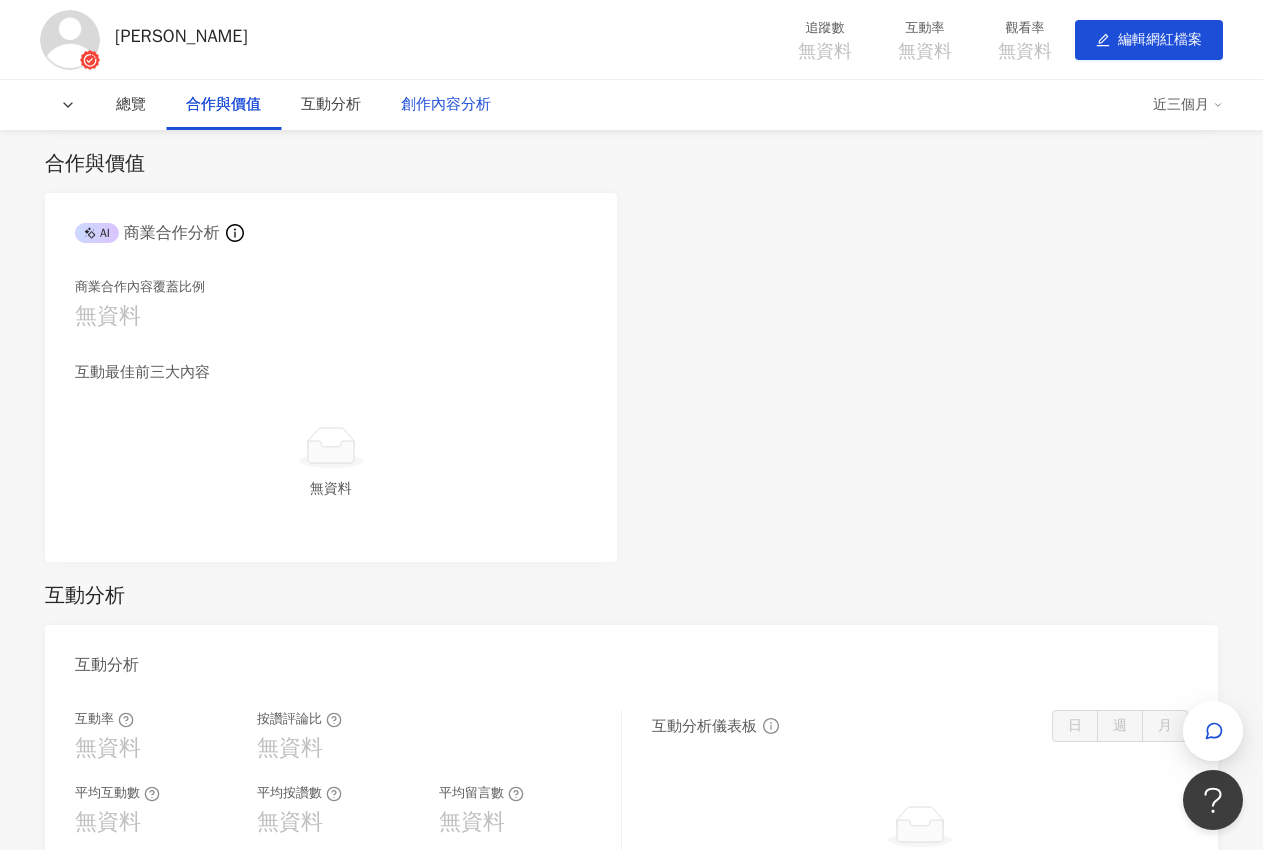click on "創作內容分析" at bounding box center (446, 105) 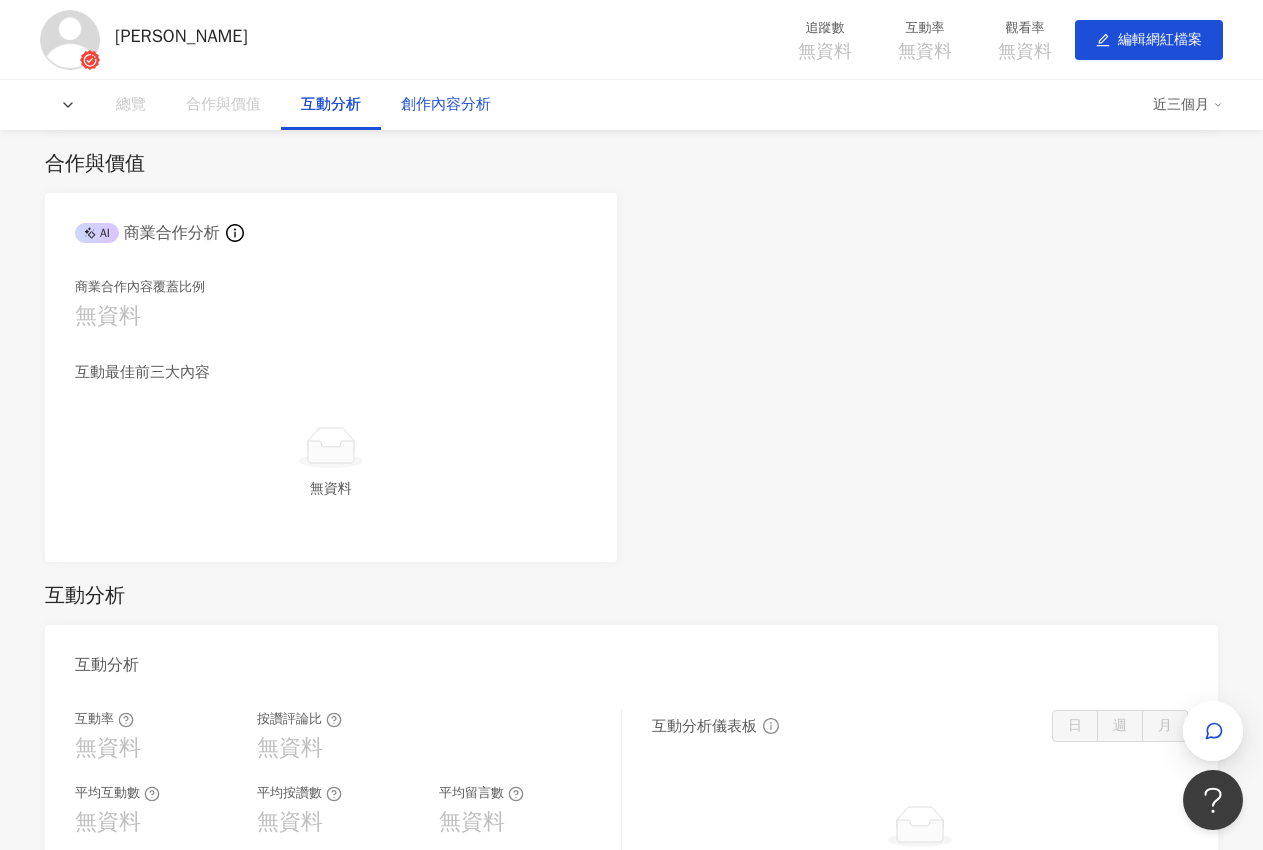 scroll, scrollTop: 2020, scrollLeft: 0, axis: vertical 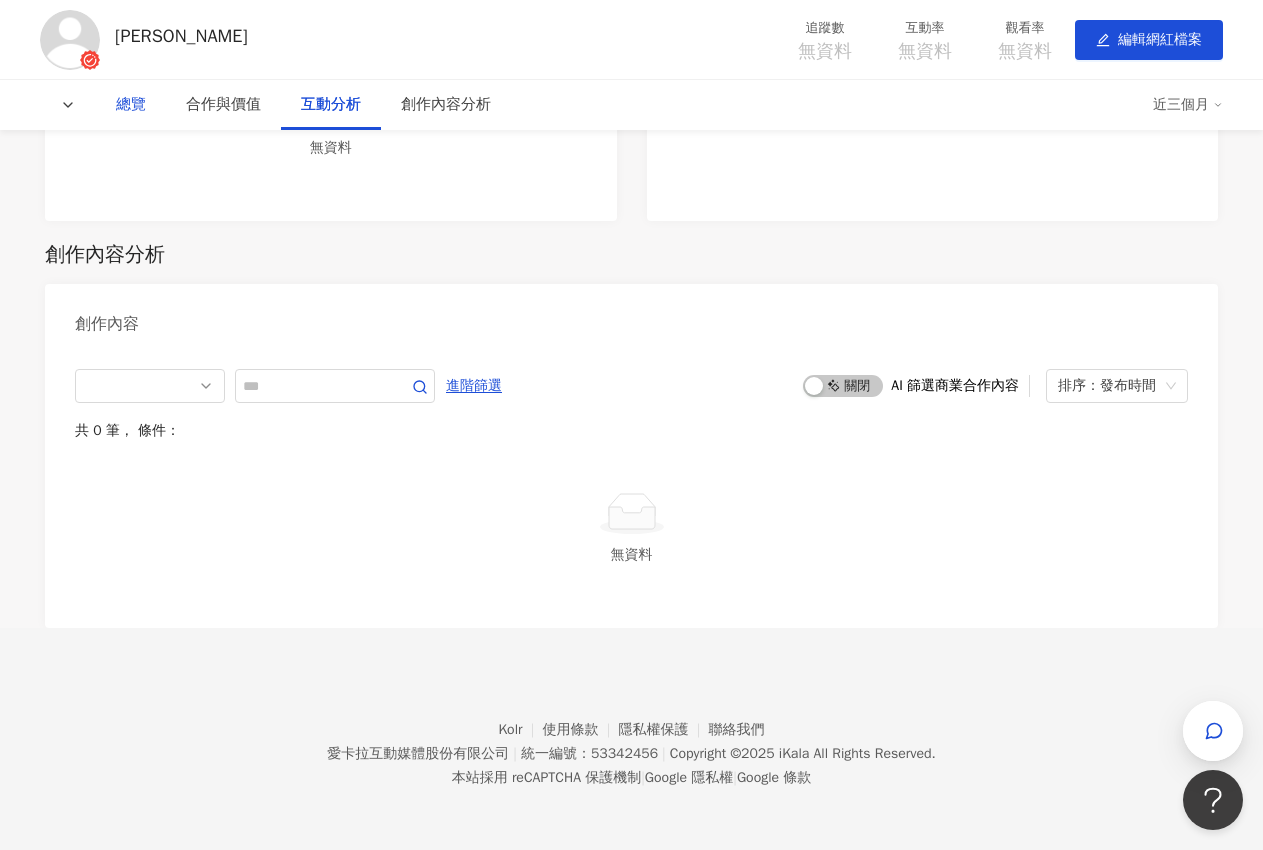 click on "總覽" at bounding box center (131, 105) 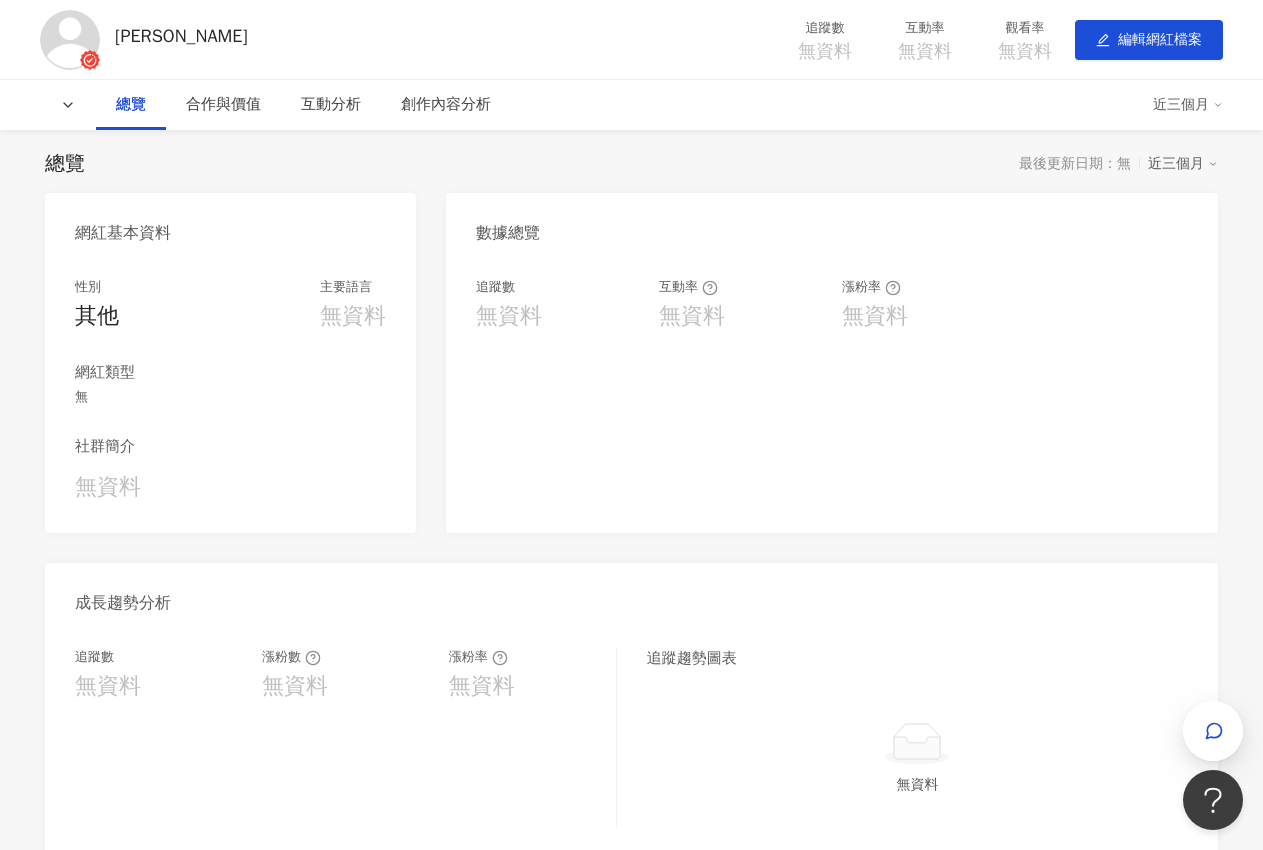 scroll, scrollTop: 0, scrollLeft: 0, axis: both 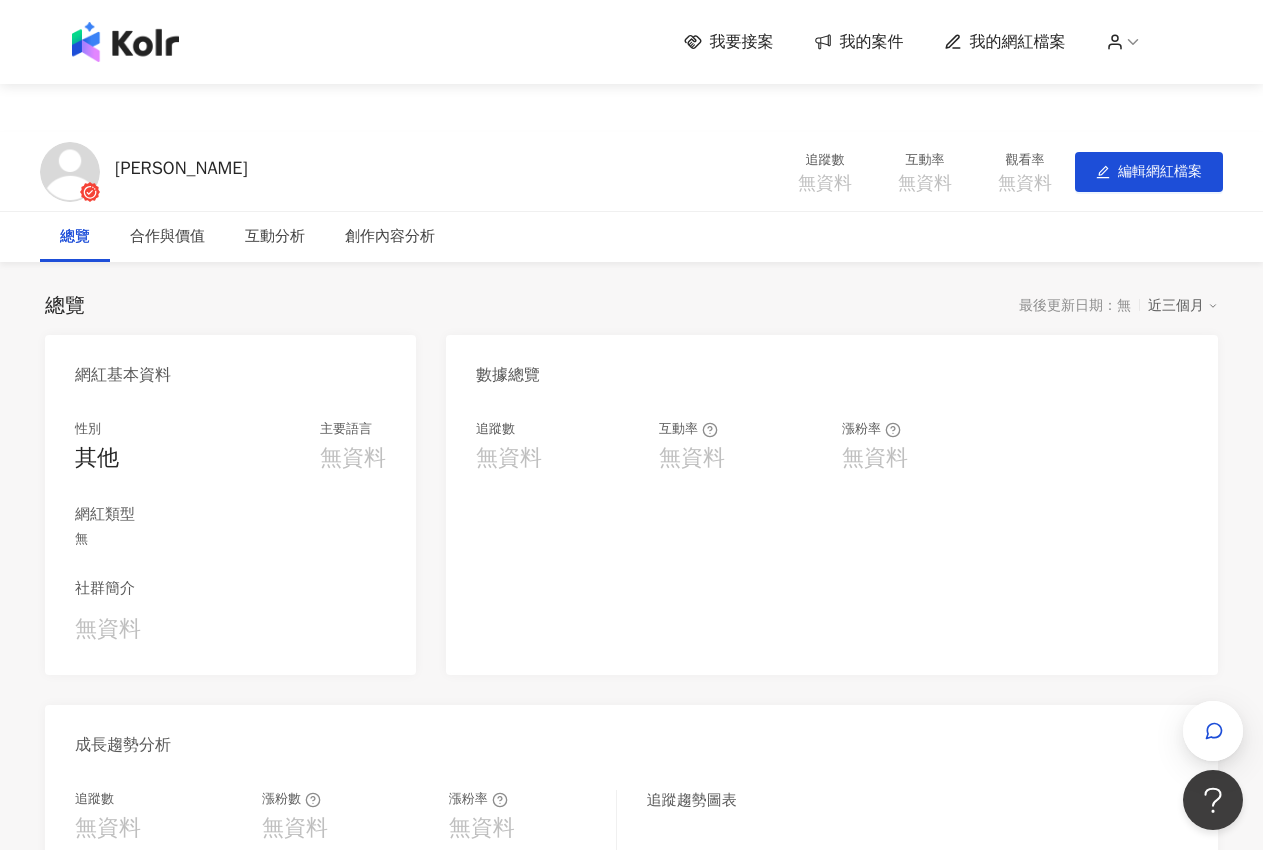 click on "我的案件" at bounding box center [872, 42] 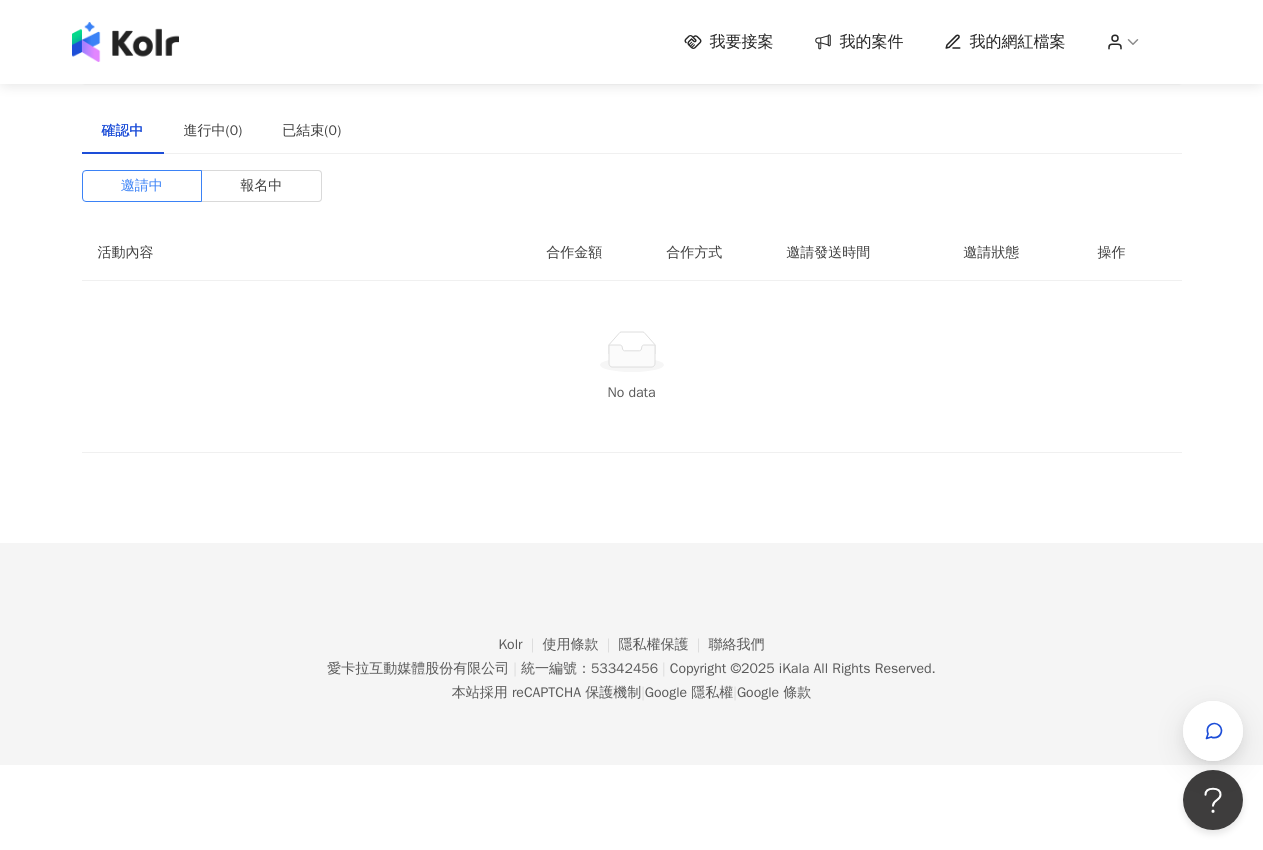 click on "我要接案" at bounding box center (742, 42) 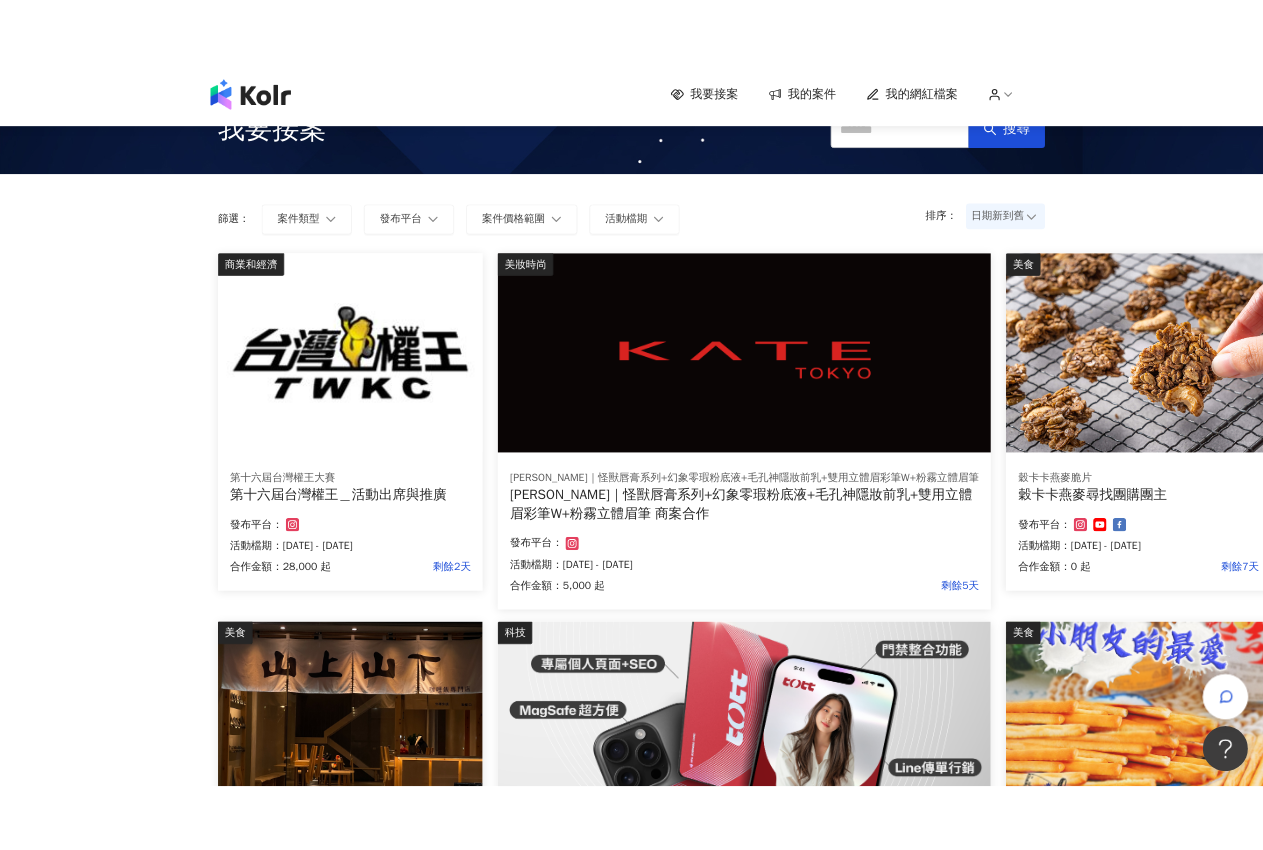 scroll, scrollTop: 0, scrollLeft: 0, axis: both 